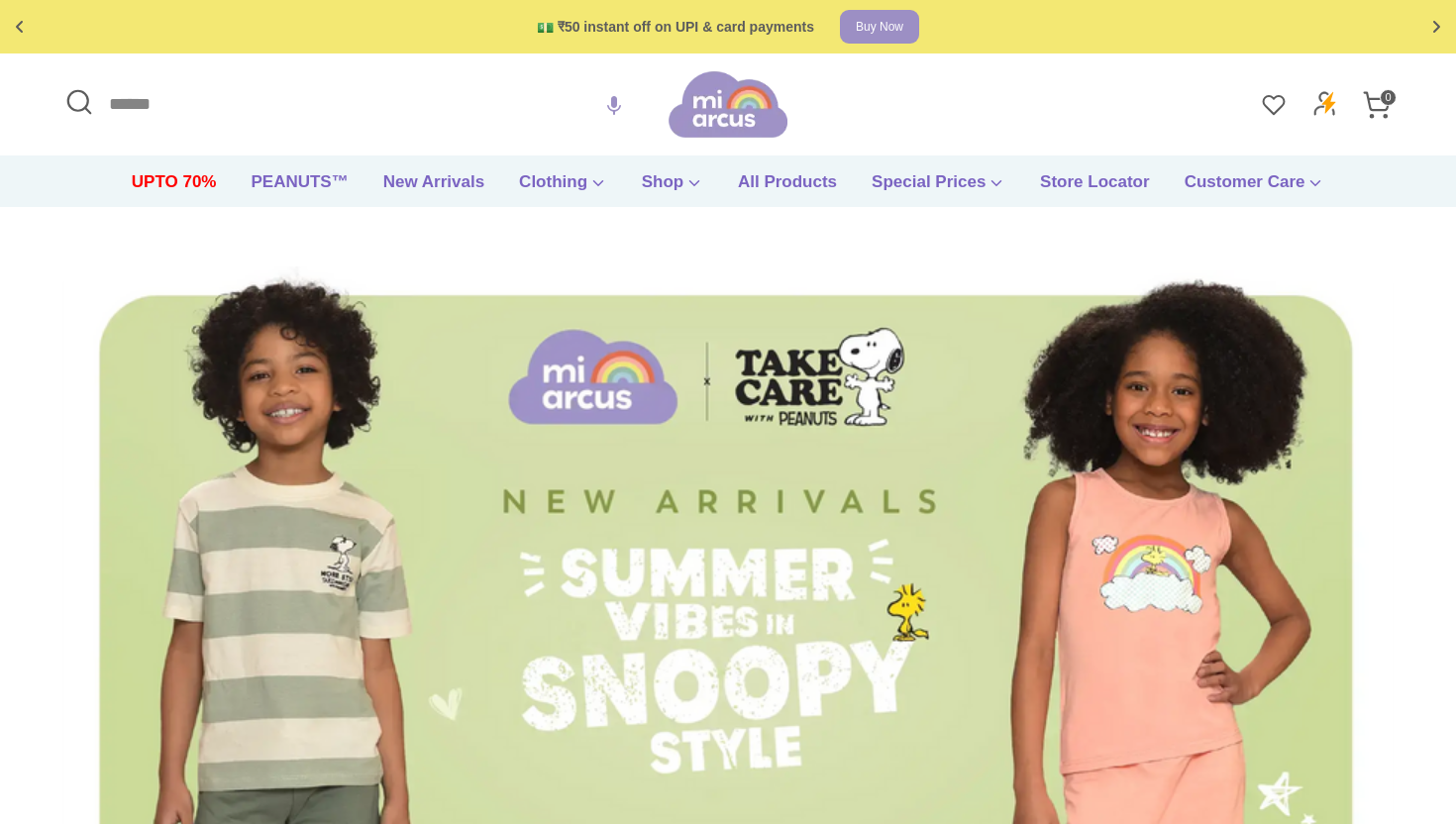 scroll, scrollTop: 0, scrollLeft: 0, axis: both 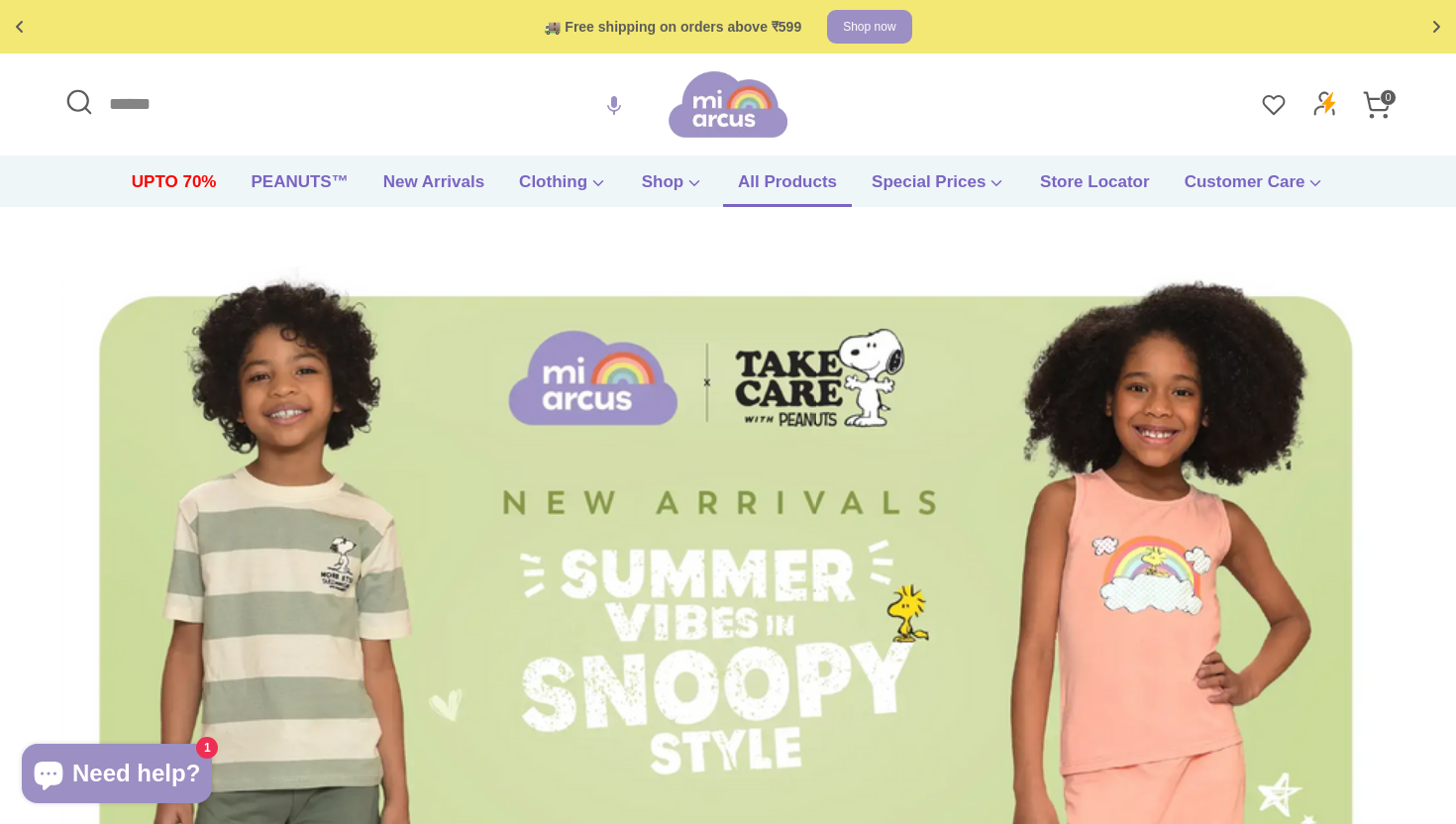 click on "All Products" at bounding box center (787, 188) 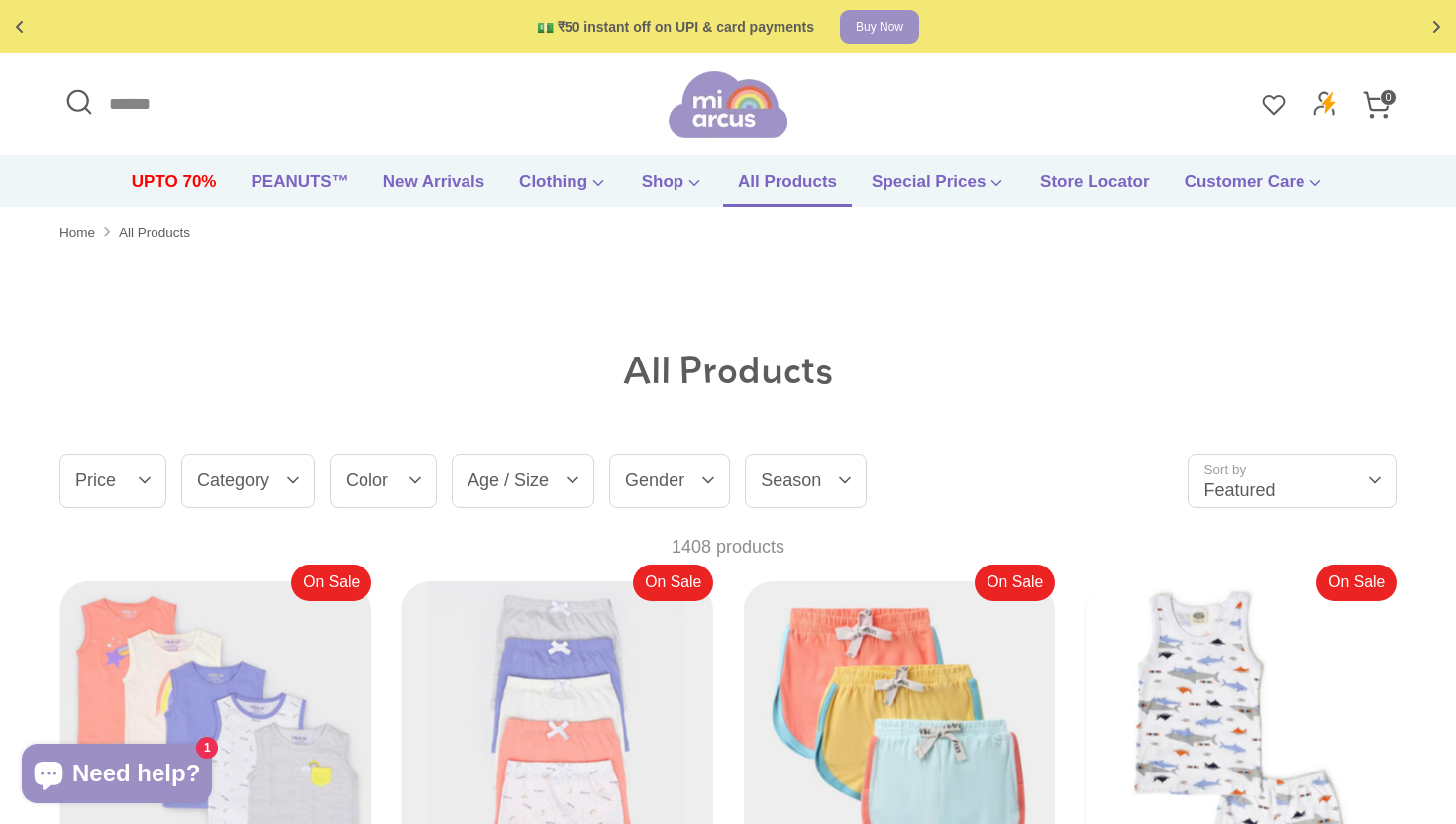 scroll, scrollTop: 0, scrollLeft: 0, axis: both 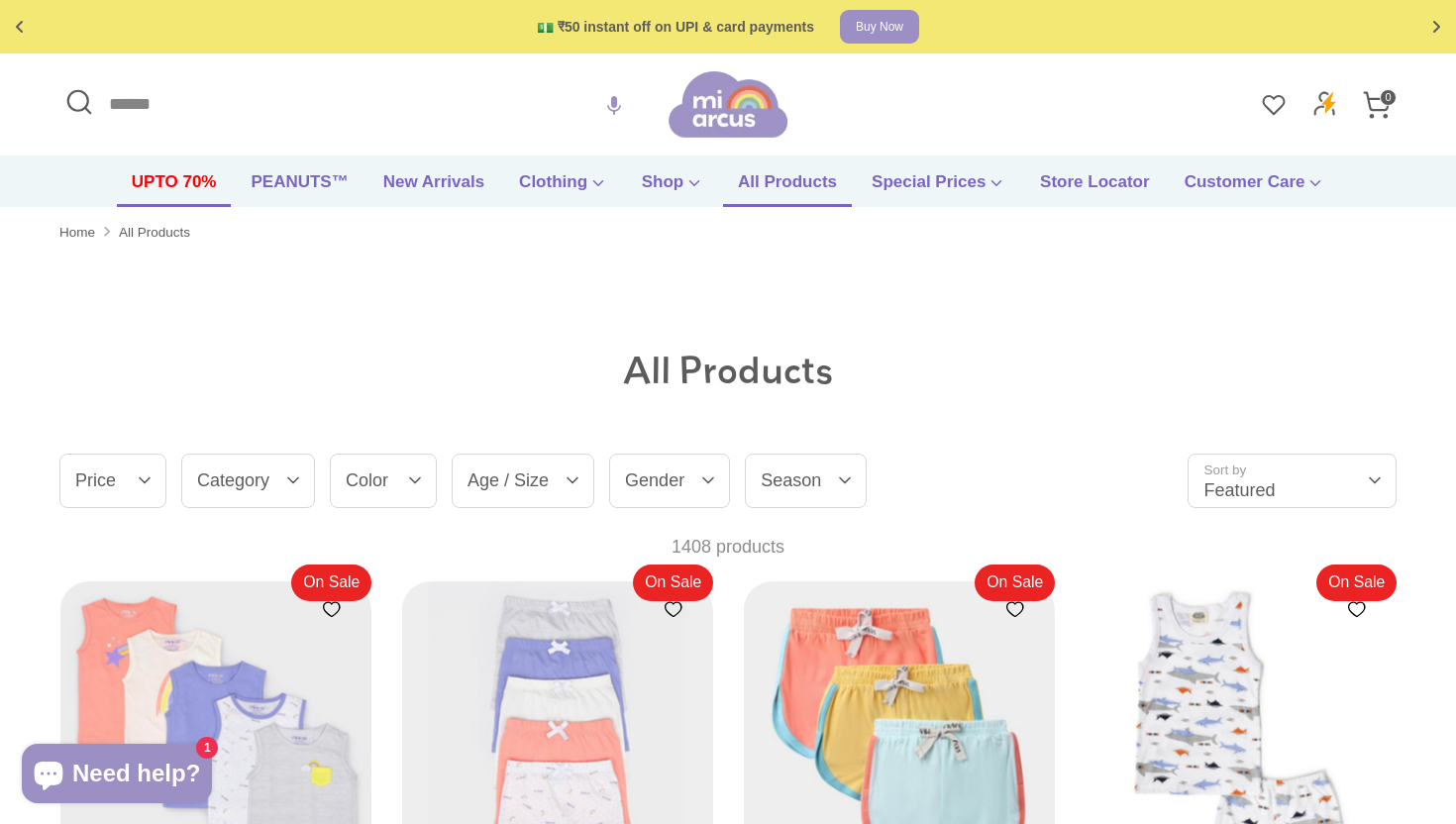 click on "UPTO 70%" at bounding box center [174, 188] 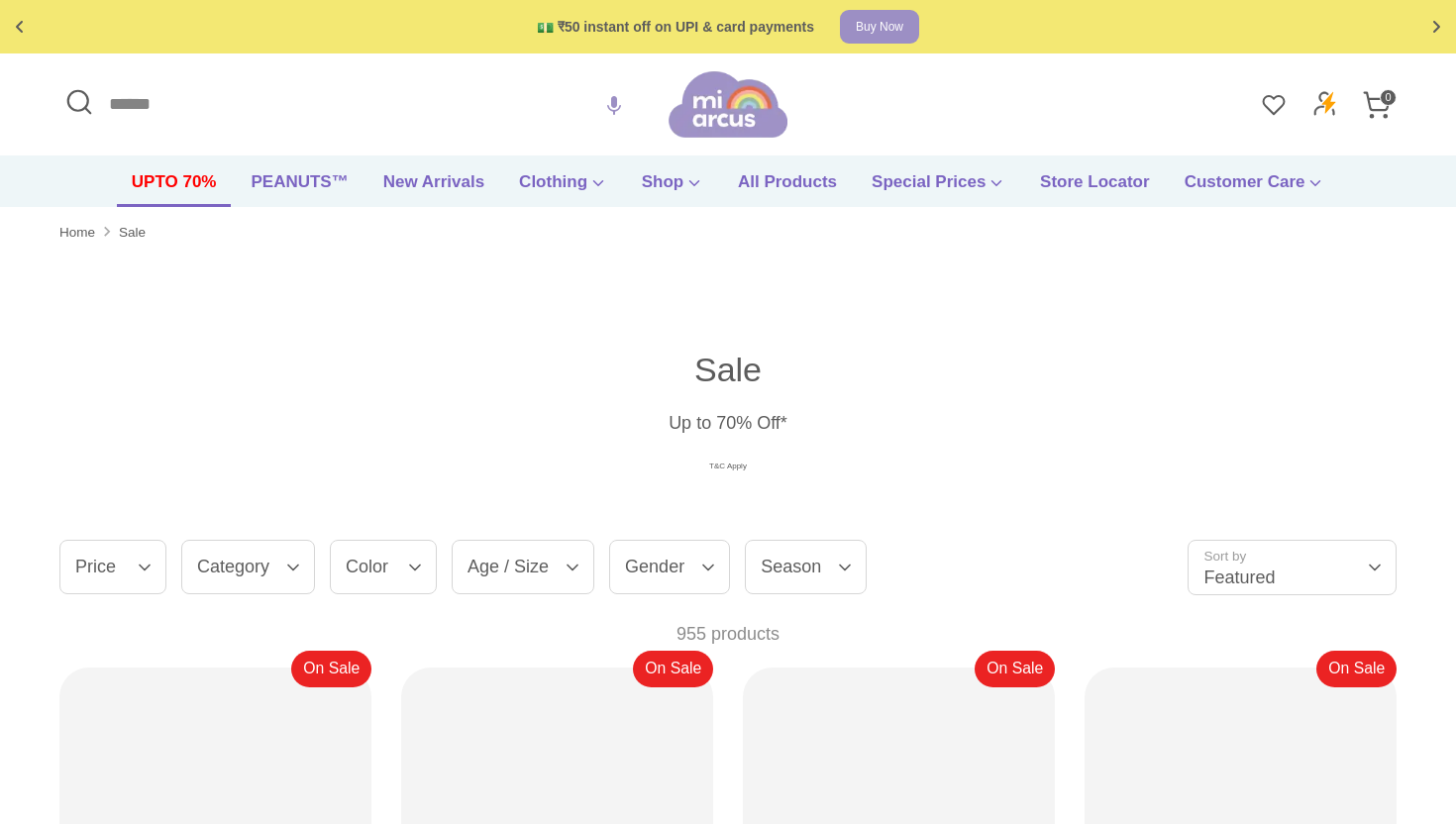 scroll, scrollTop: 0, scrollLeft: 0, axis: both 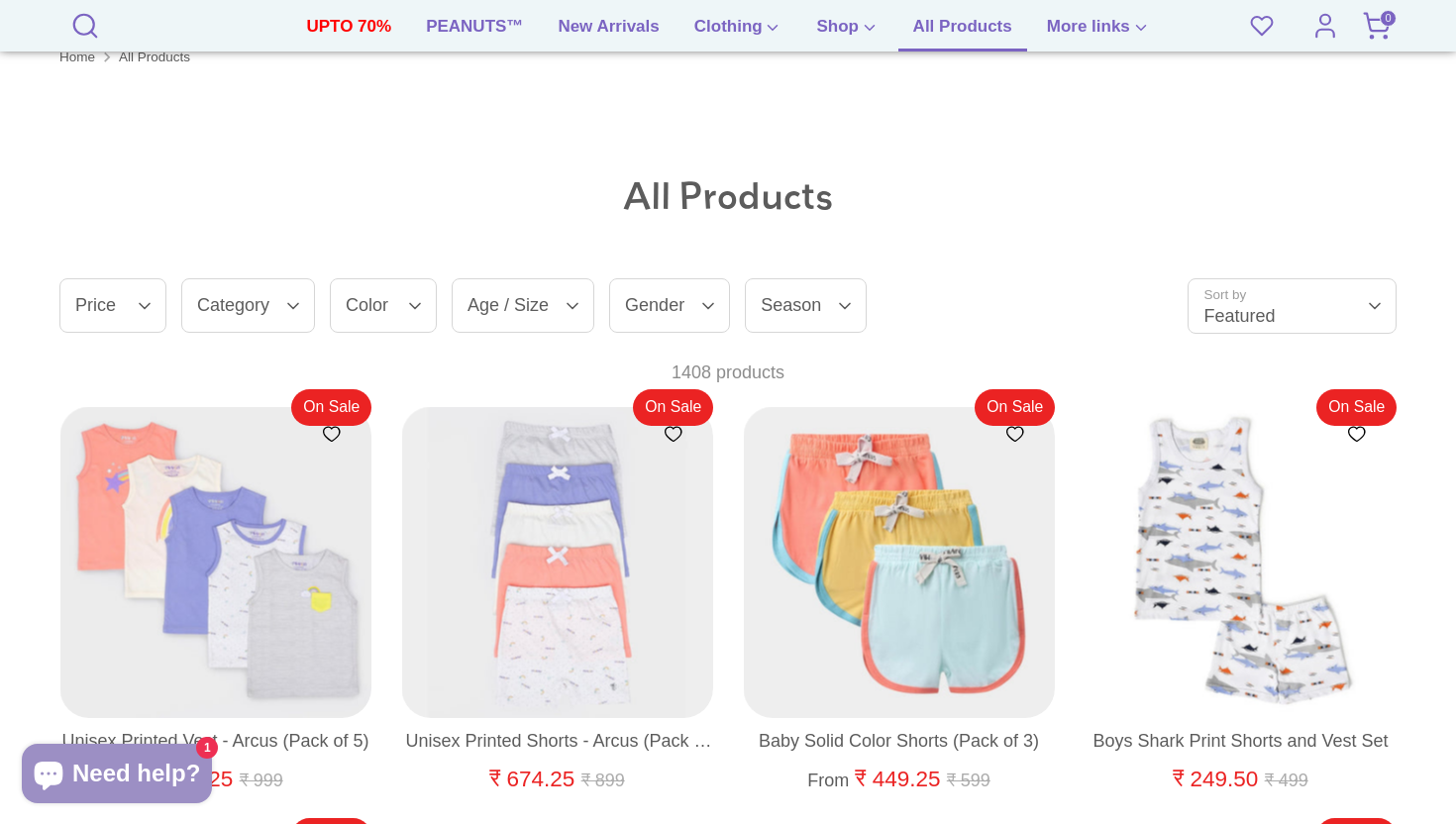click on "Age / Size" at bounding box center [523, 305] 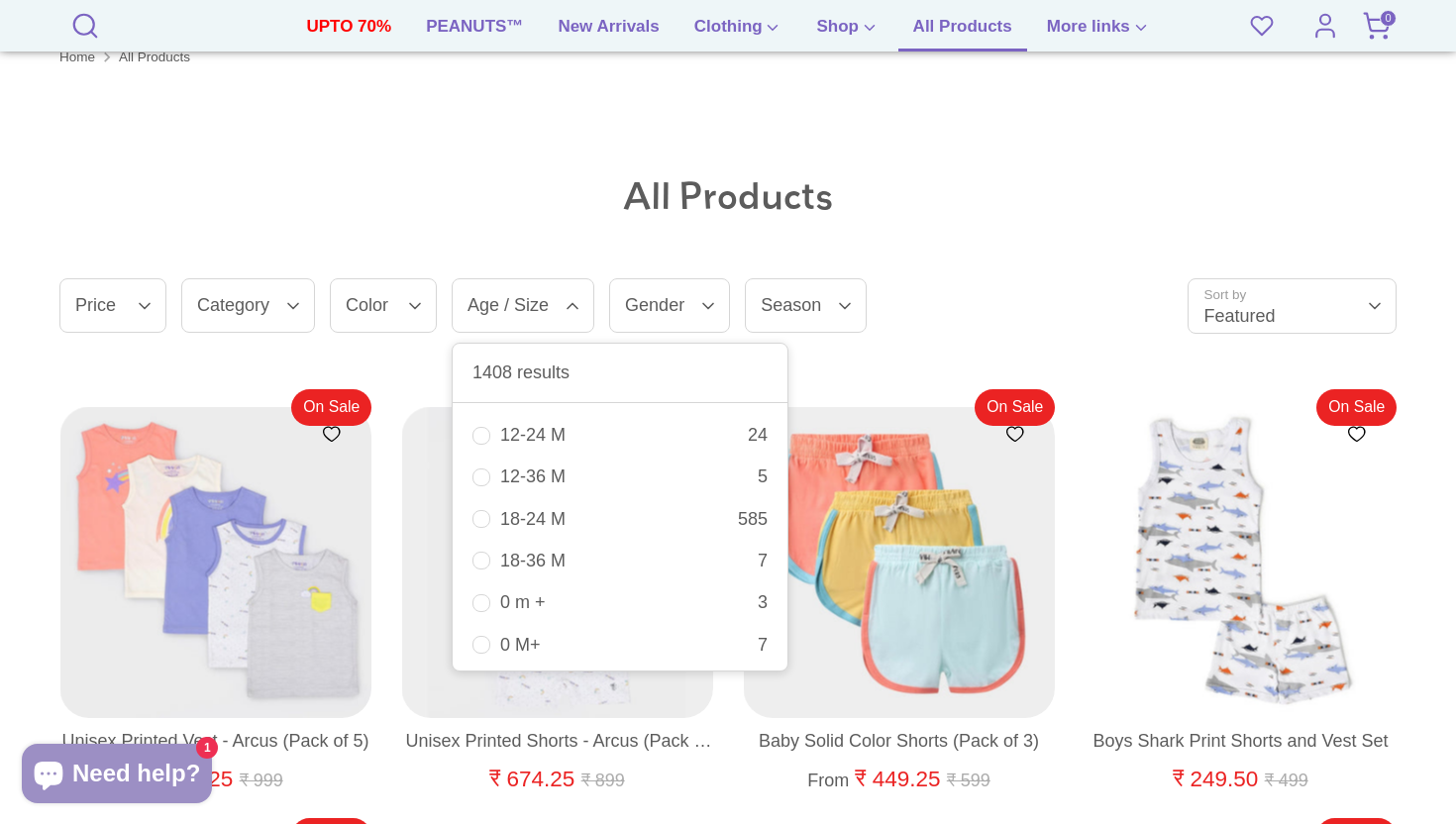 scroll, scrollTop: 2566, scrollLeft: 0, axis: vertical 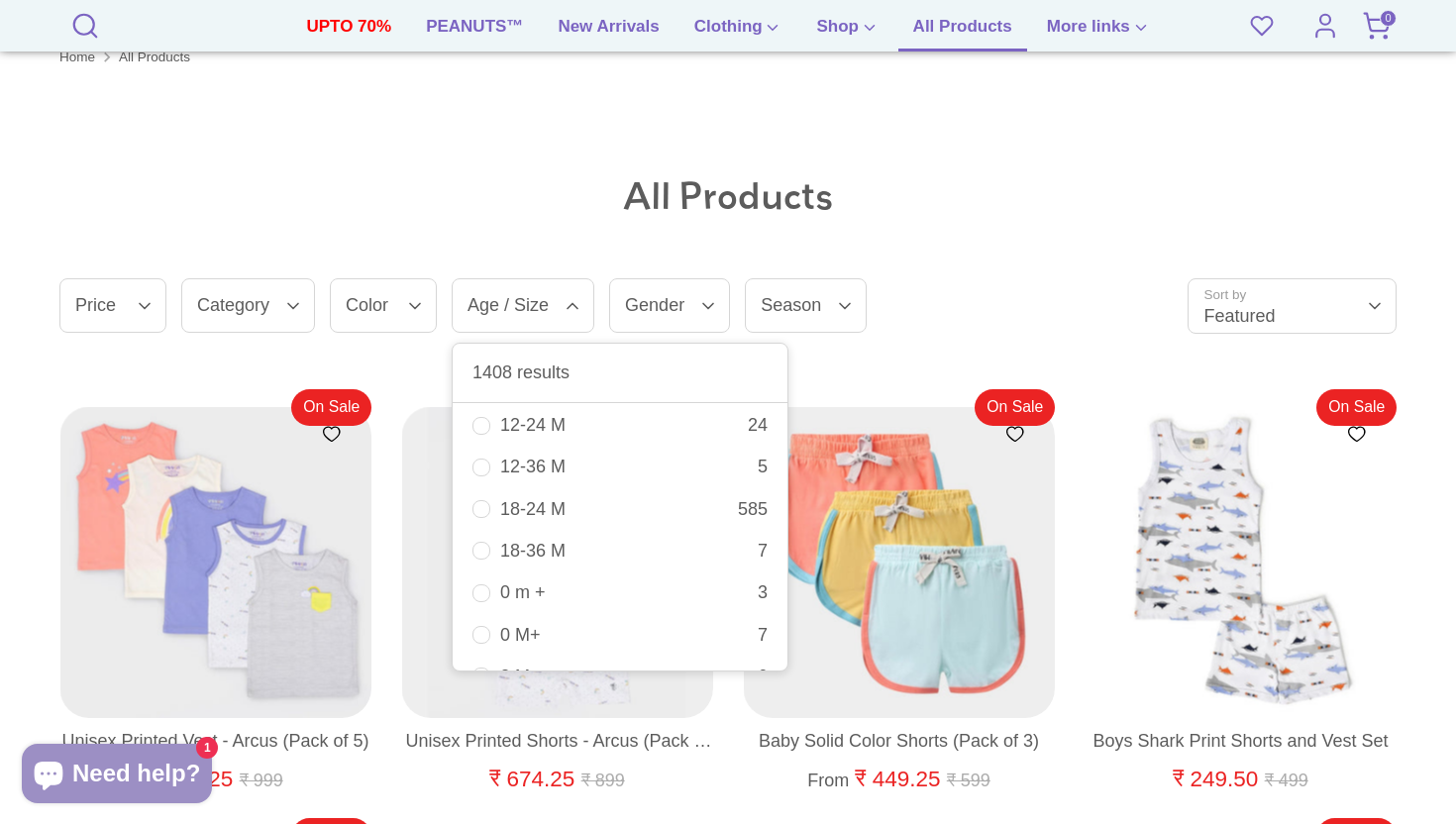 click on "0 m +
3" at bounding box center (620, 592) 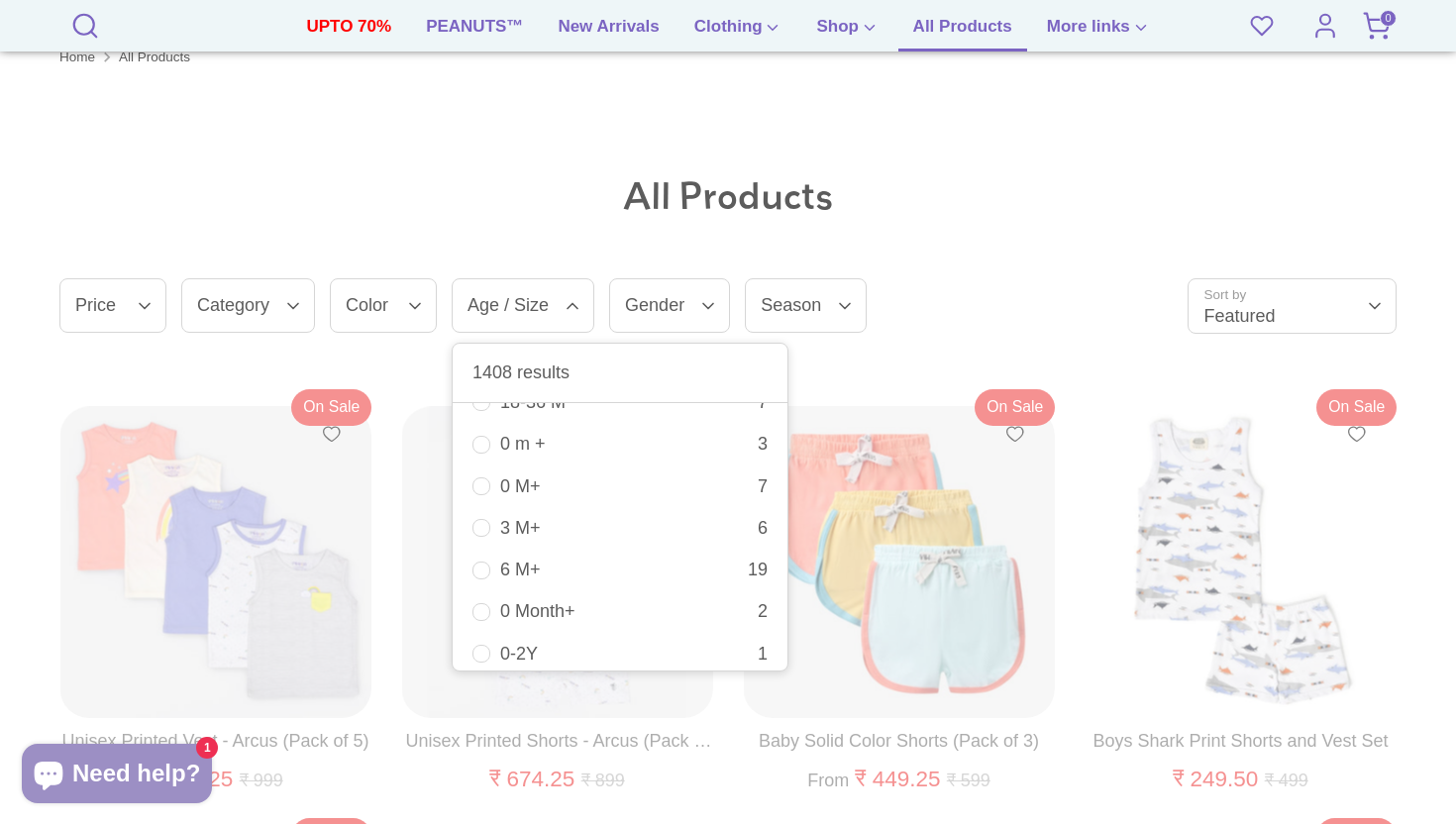 scroll, scrollTop: 2718, scrollLeft: 0, axis: vertical 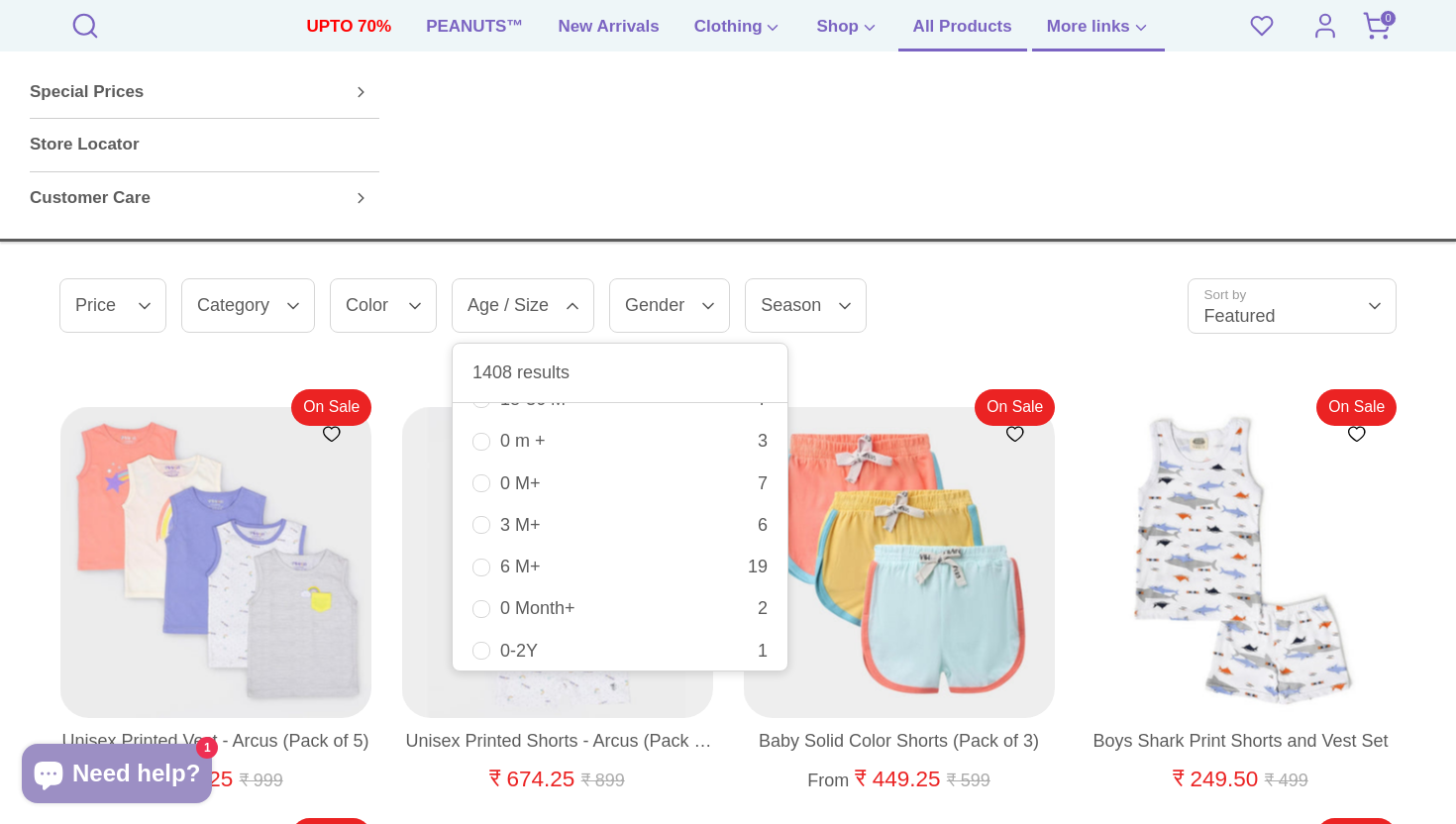 click on "Special Prices
Up to ₹299
Up to ₹599
Up to ₹999
Store Locator
Customer Care
Track Order" at bounding box center [728, 145] 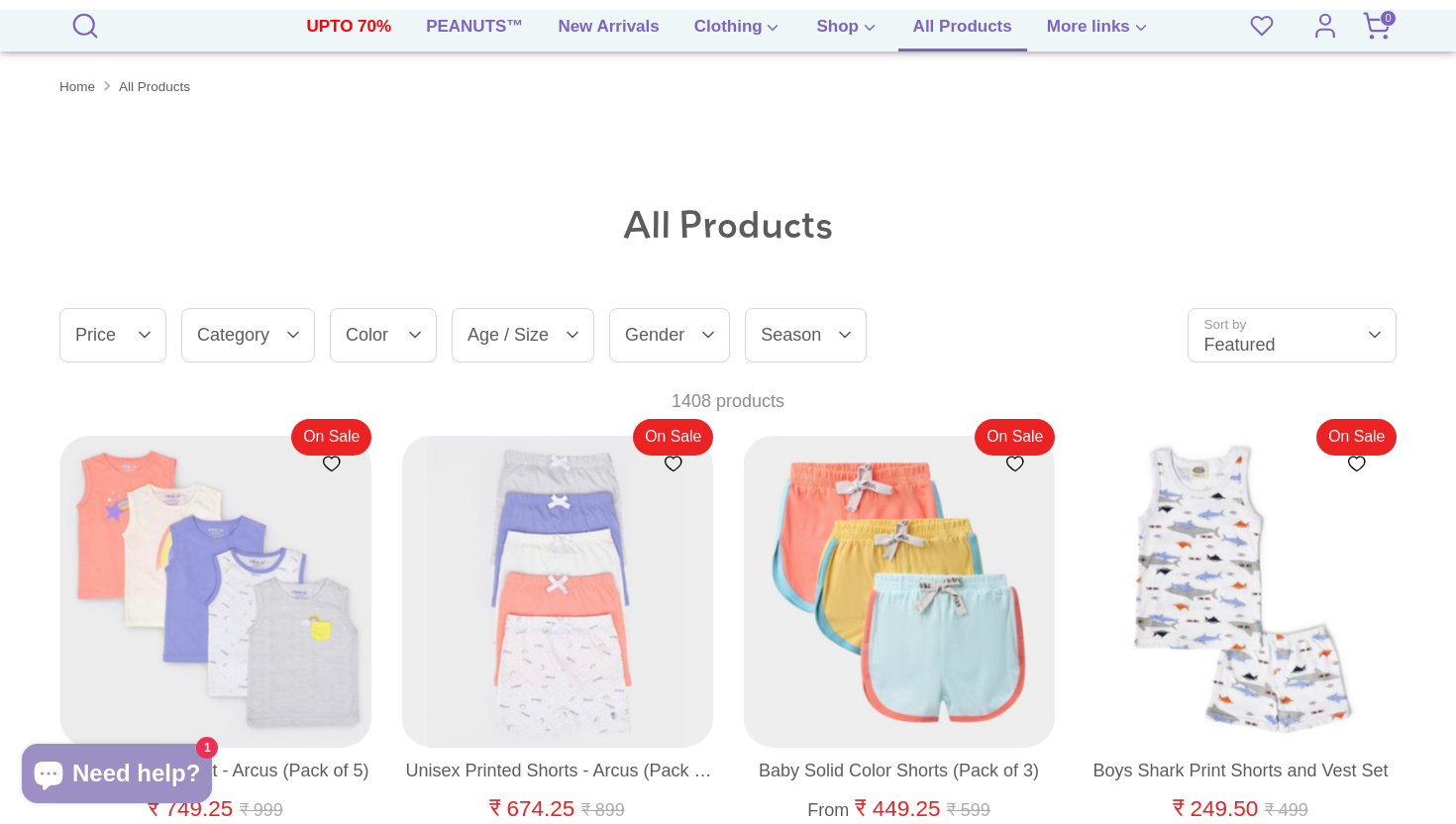 scroll, scrollTop: 160, scrollLeft: 0, axis: vertical 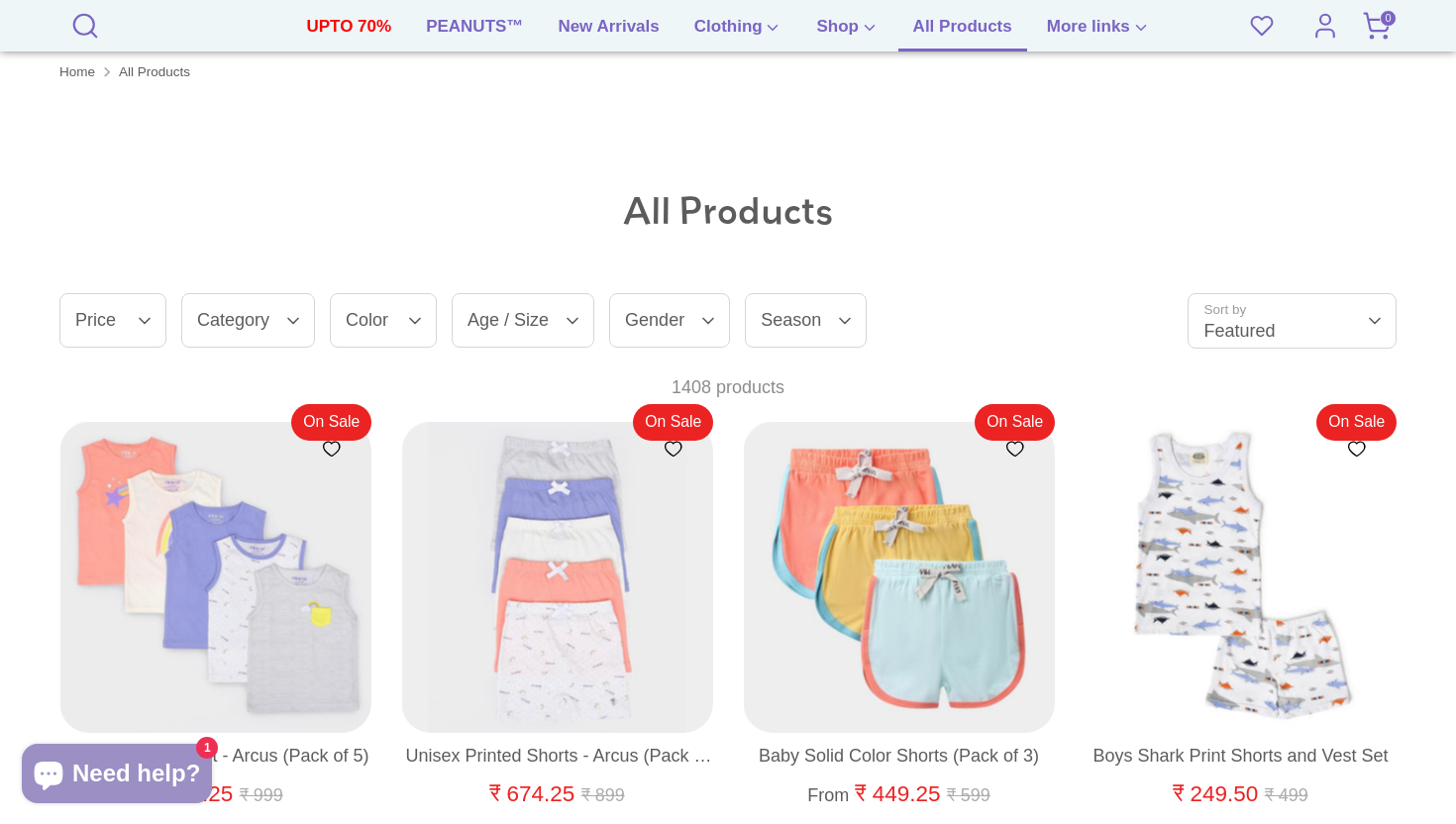 click on "Gender" at bounding box center (670, 320) 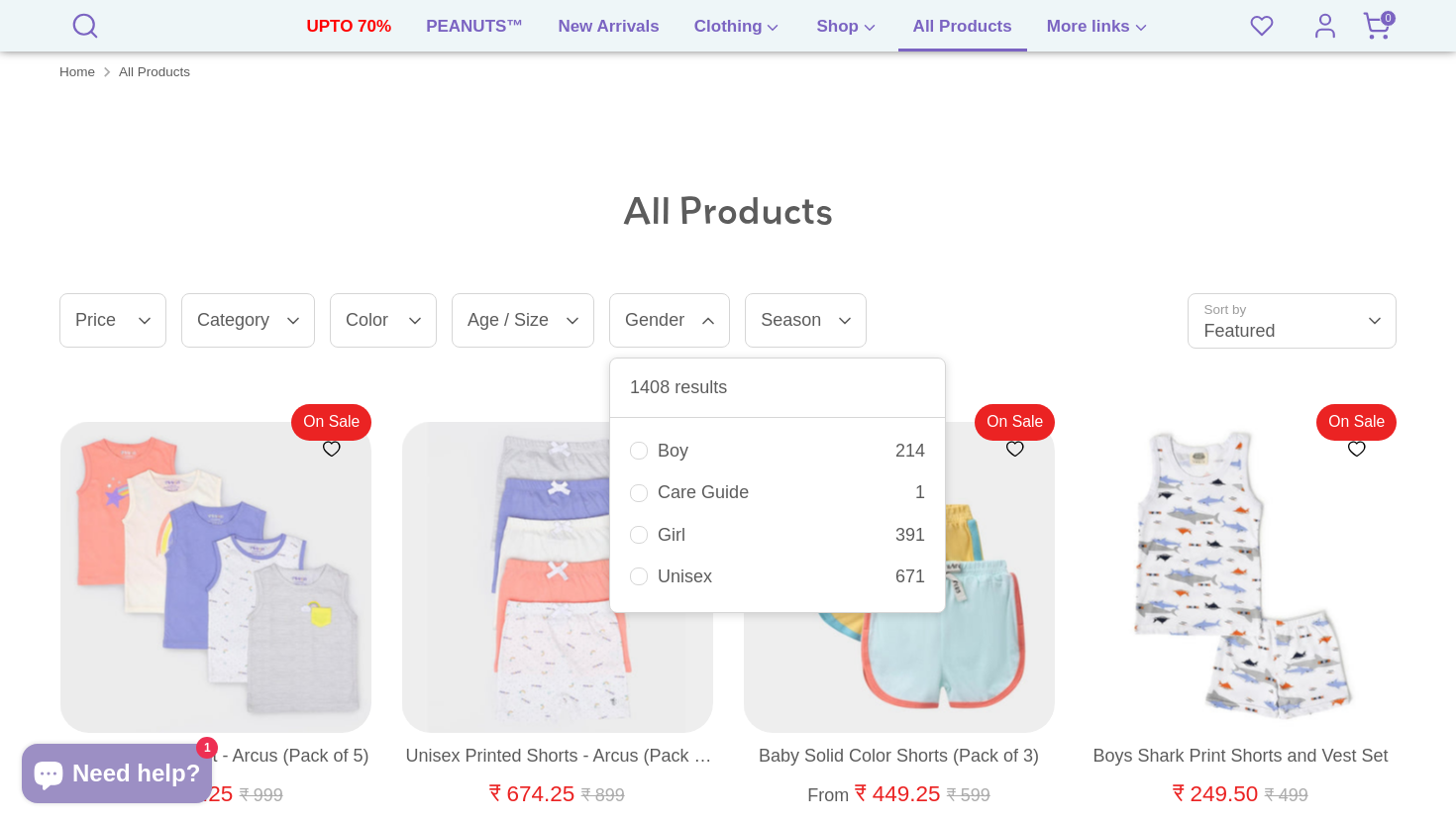 click on "Unisex
671" at bounding box center (778, 576) 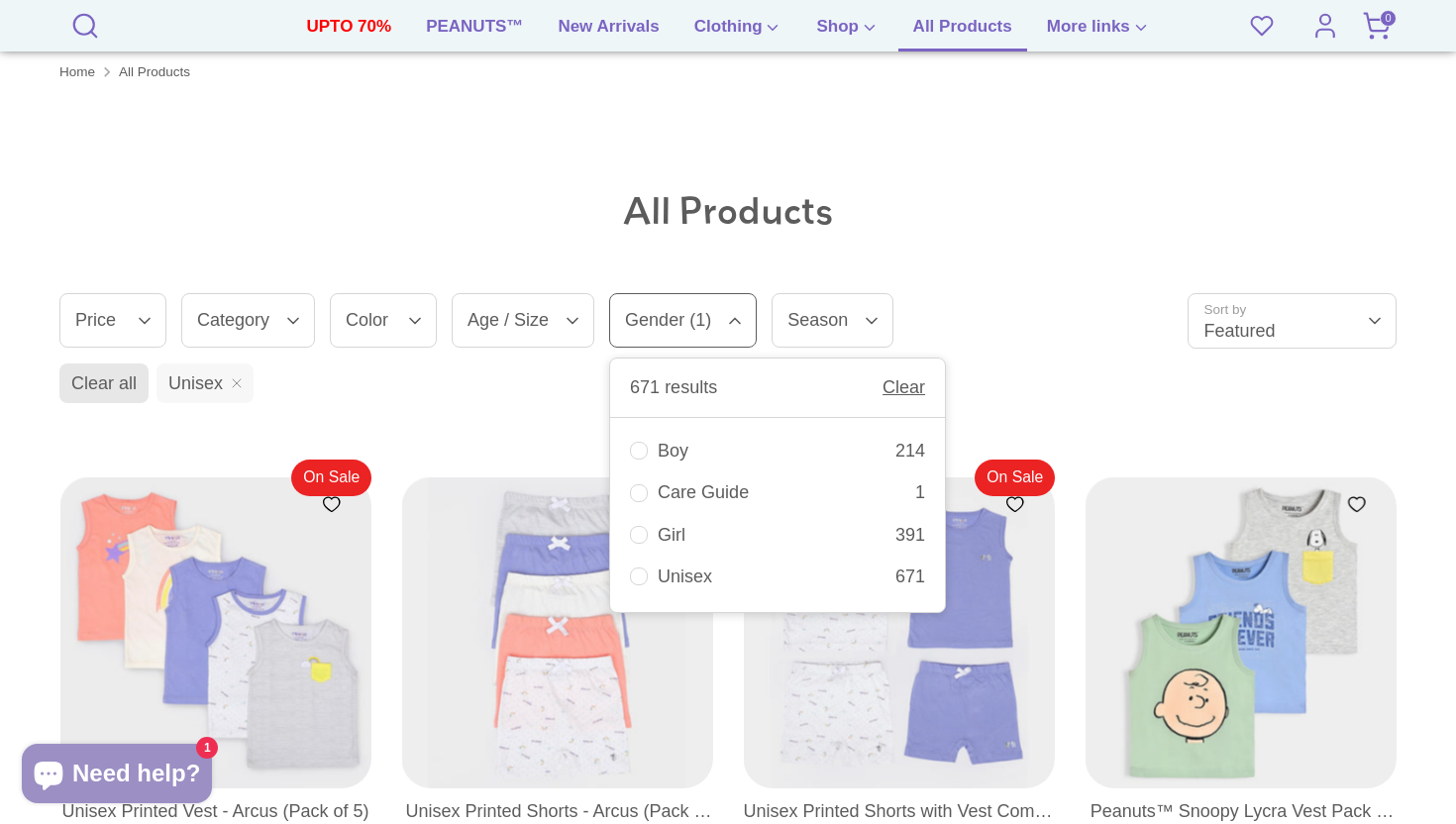 click on "Season" at bounding box center (832, 320) 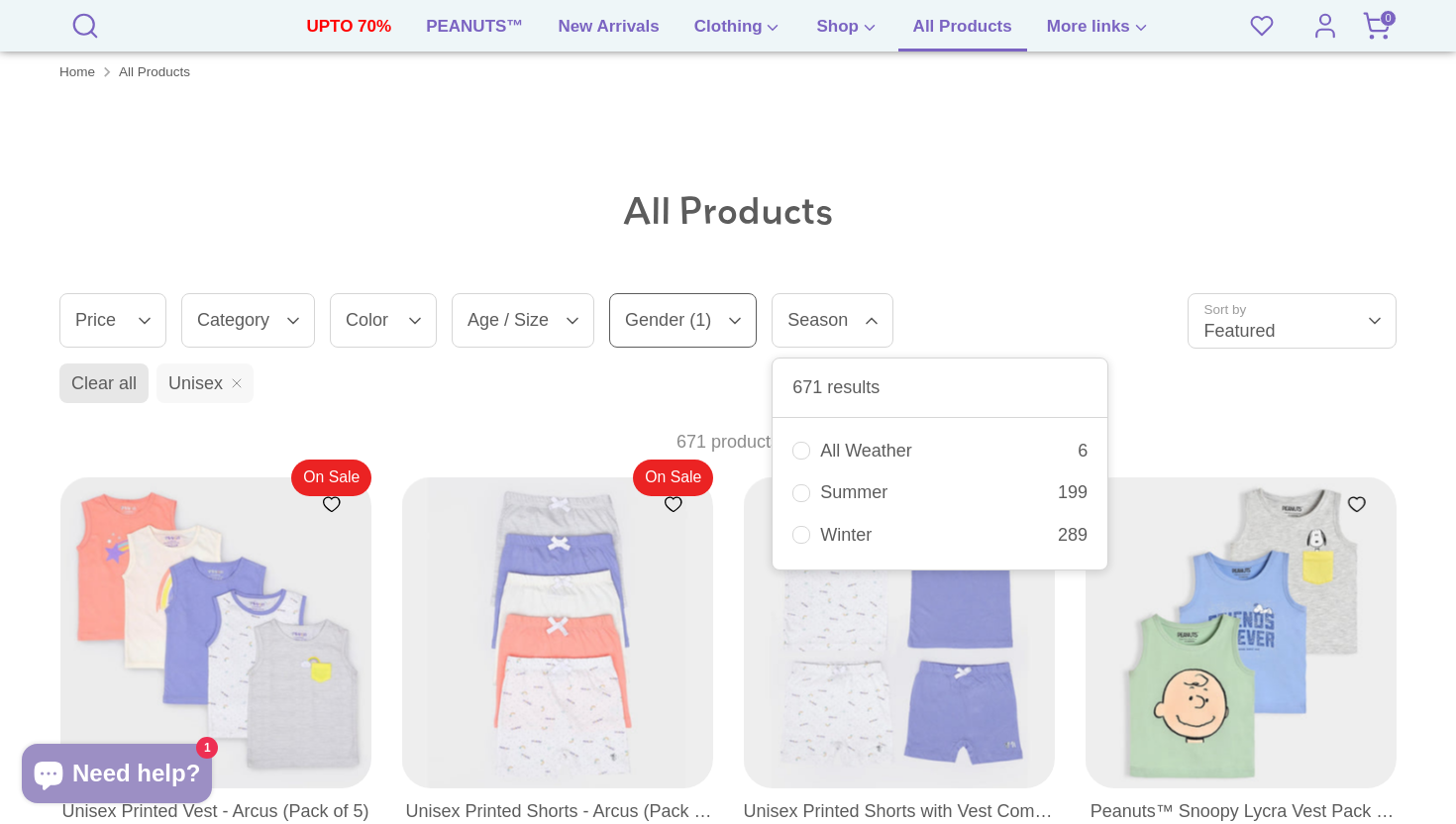 click on "Clear all
Unisex" at bounding box center [732, 387] 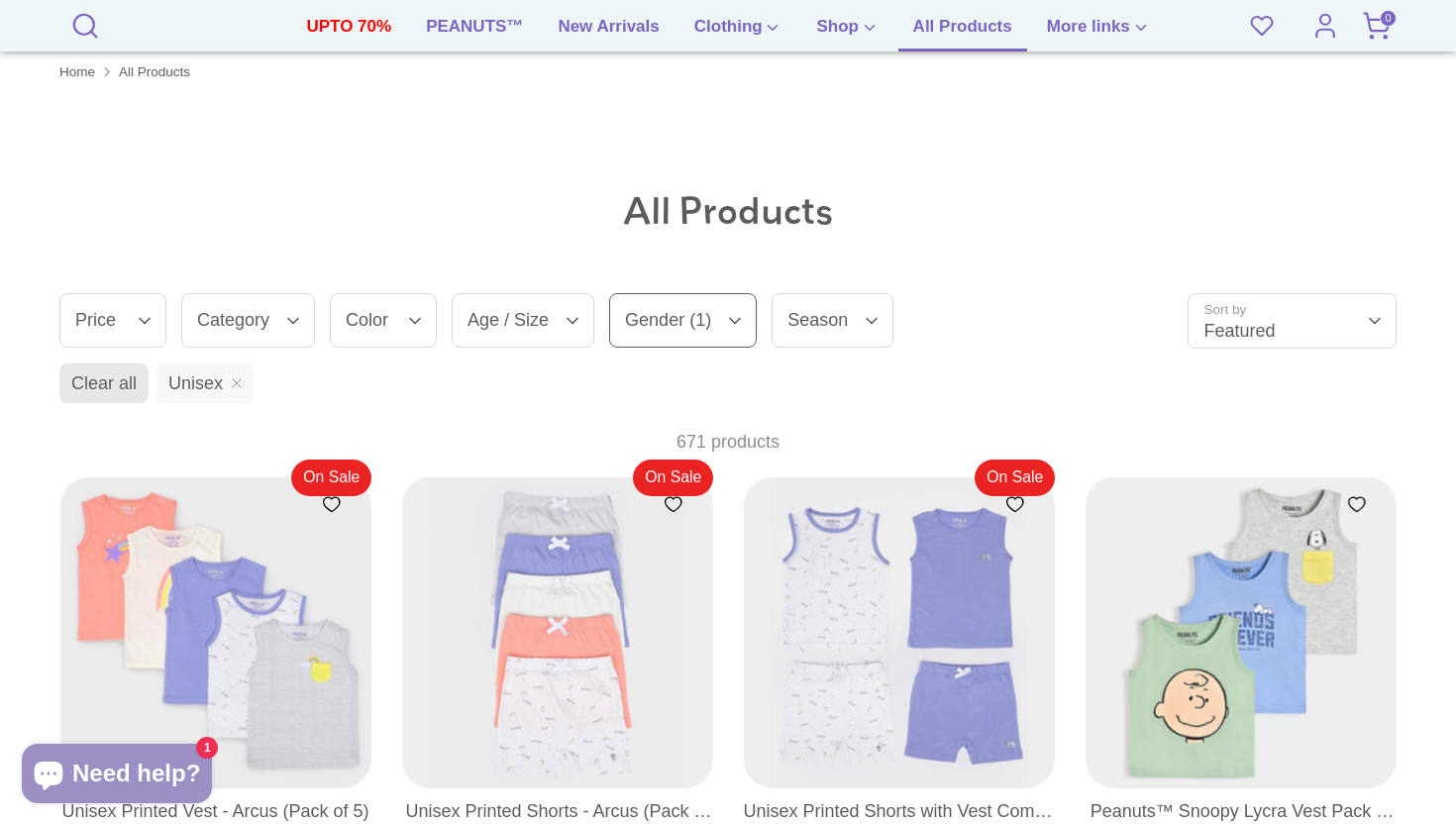 click on "Color" at bounding box center [383, 320] 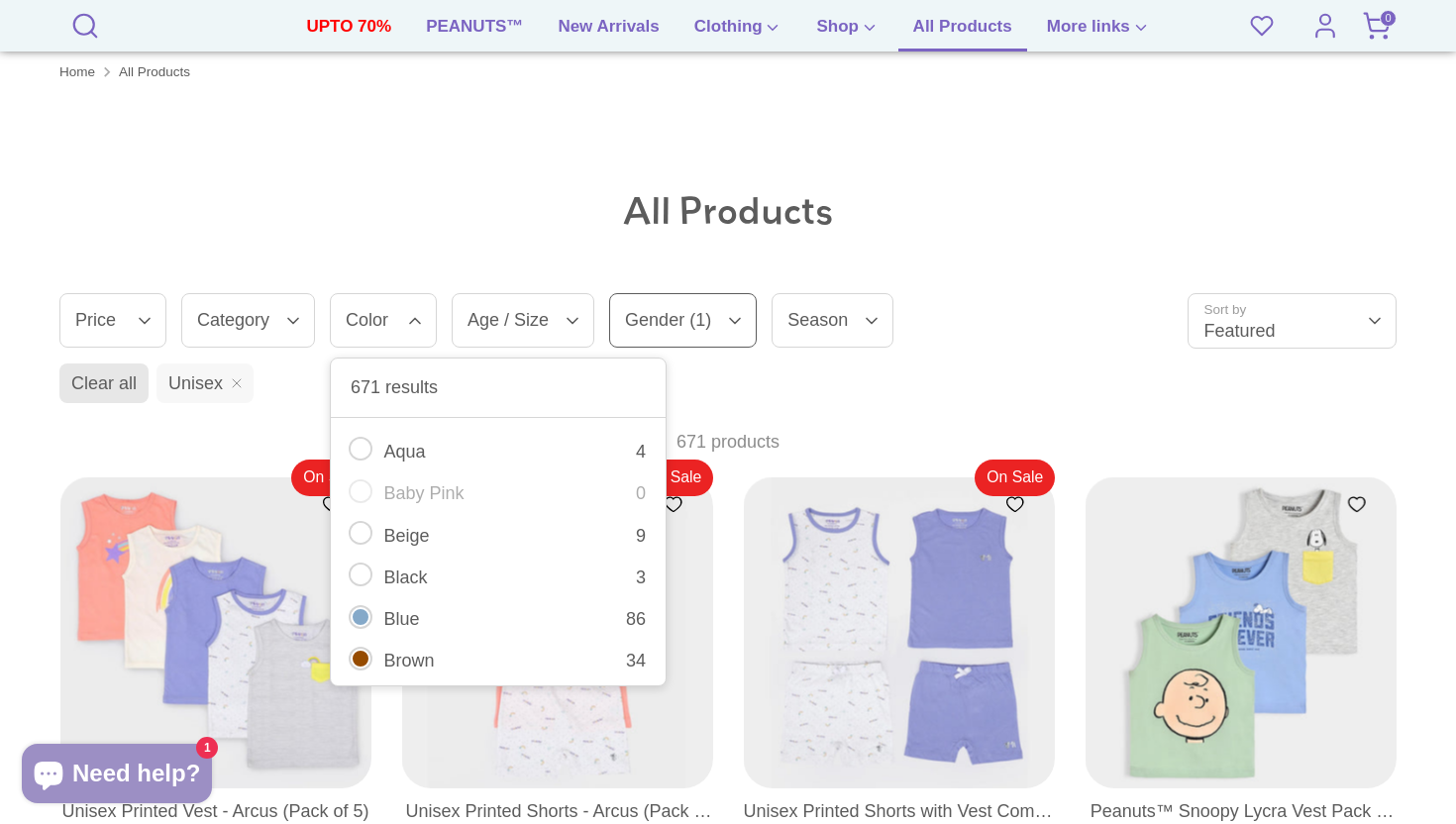 click on "Category" at bounding box center (248, 320) 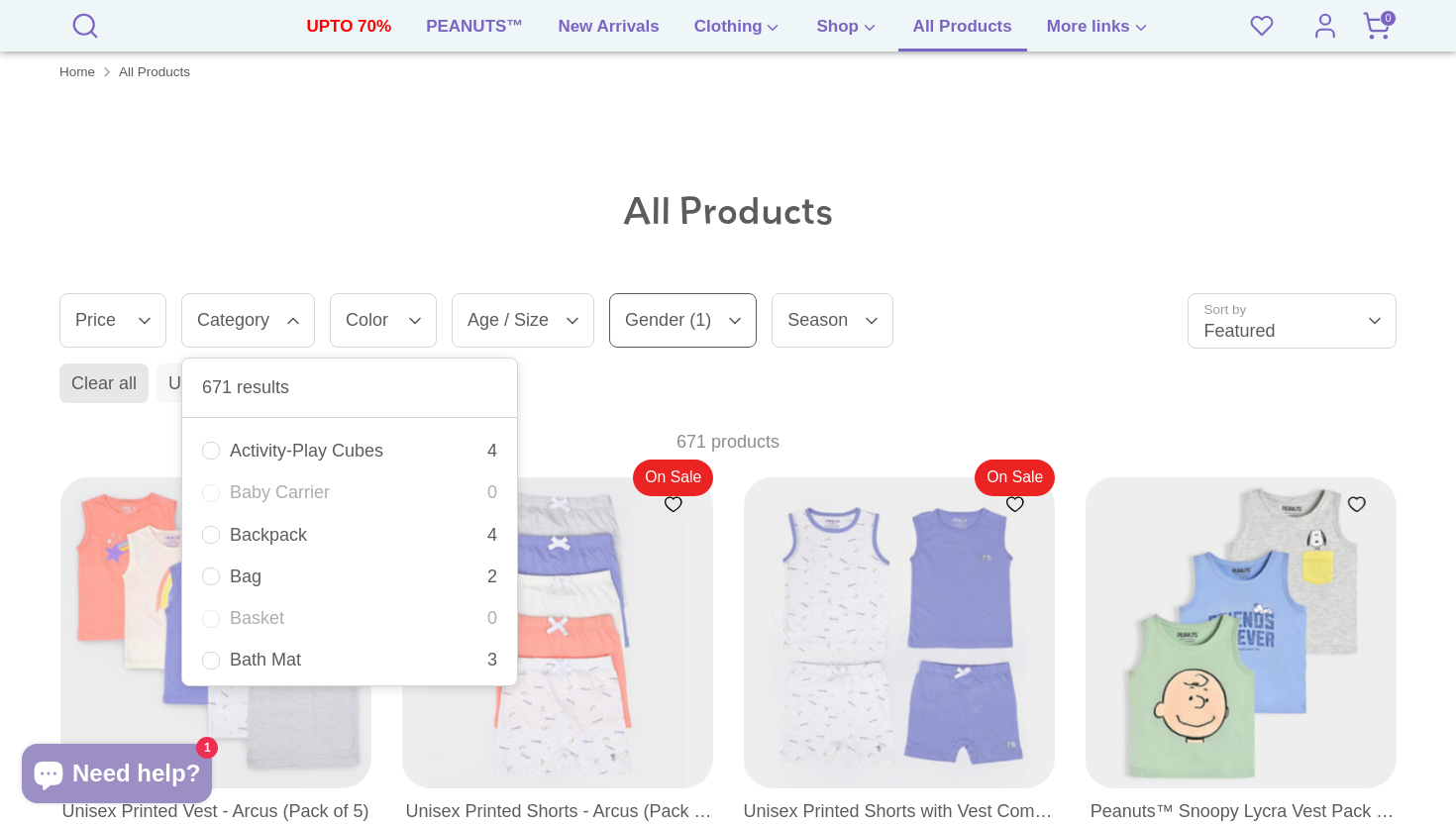 click on "All Products
Filter
(1)
Sort
Filter by
Clear
Price
Price
671 results
Clear
₹
–
₹
Category" at bounding box center [728, 1602] 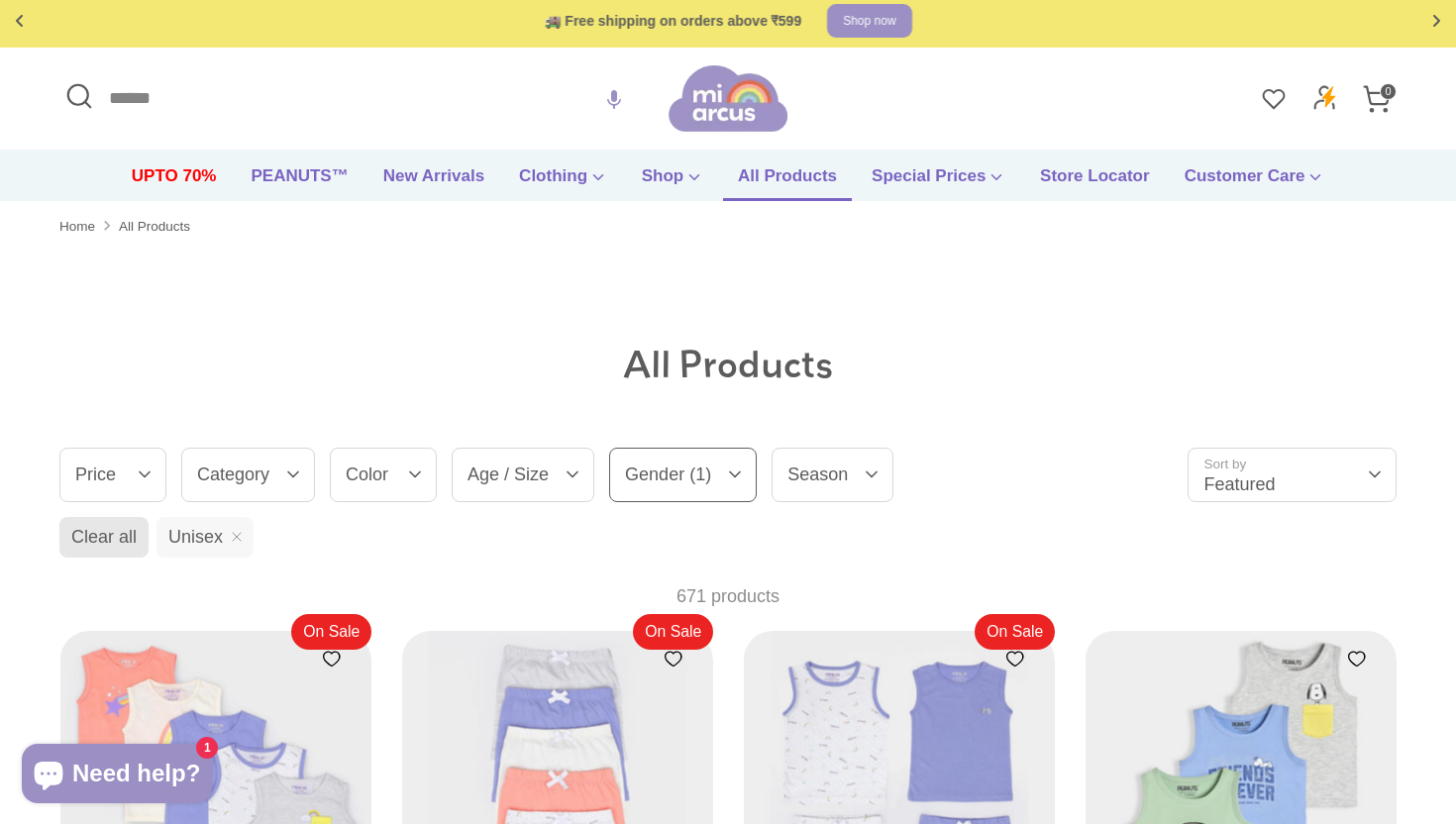scroll, scrollTop: 0, scrollLeft: 0, axis: both 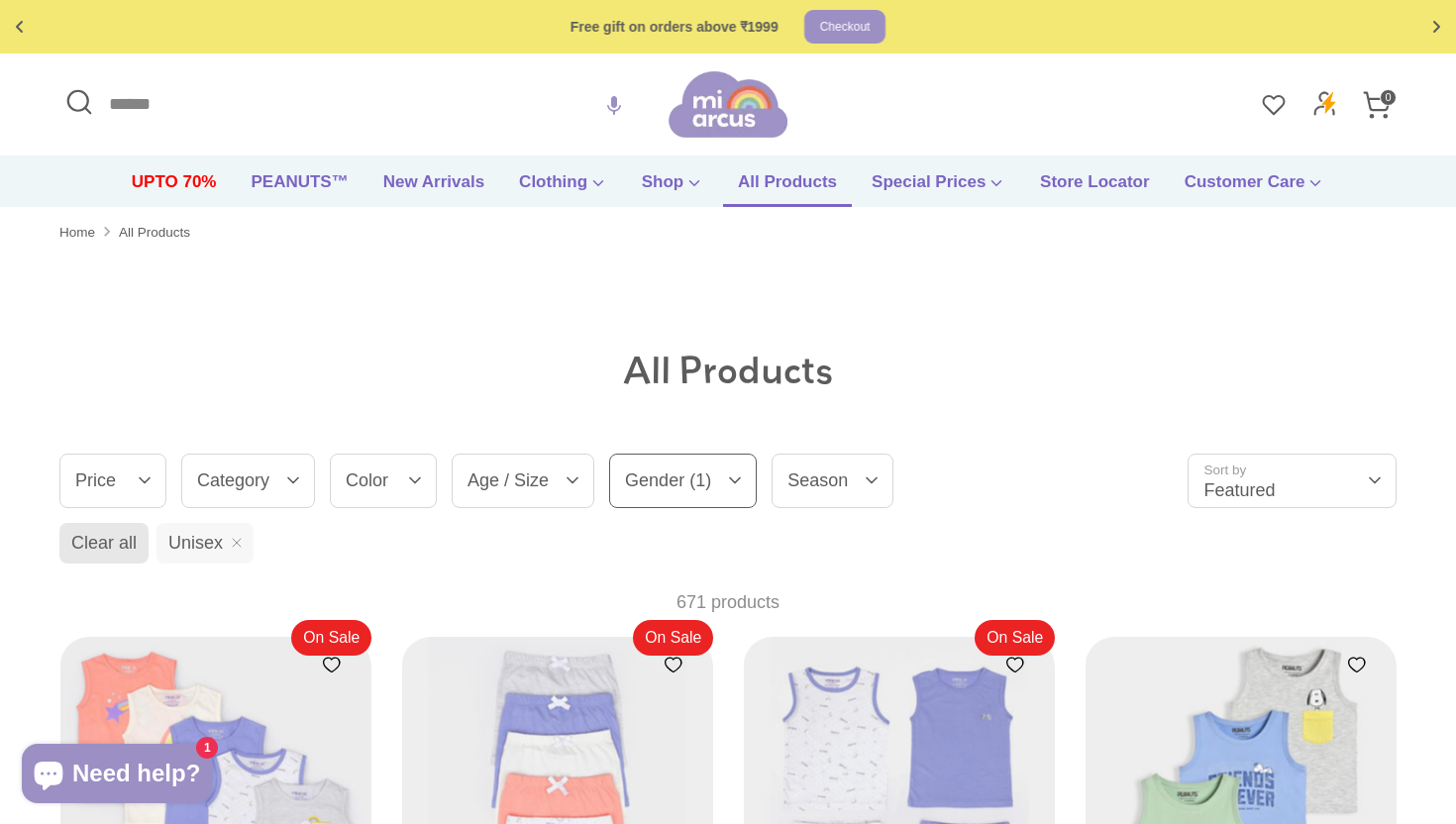 click on "Category" at bounding box center (248, 480) 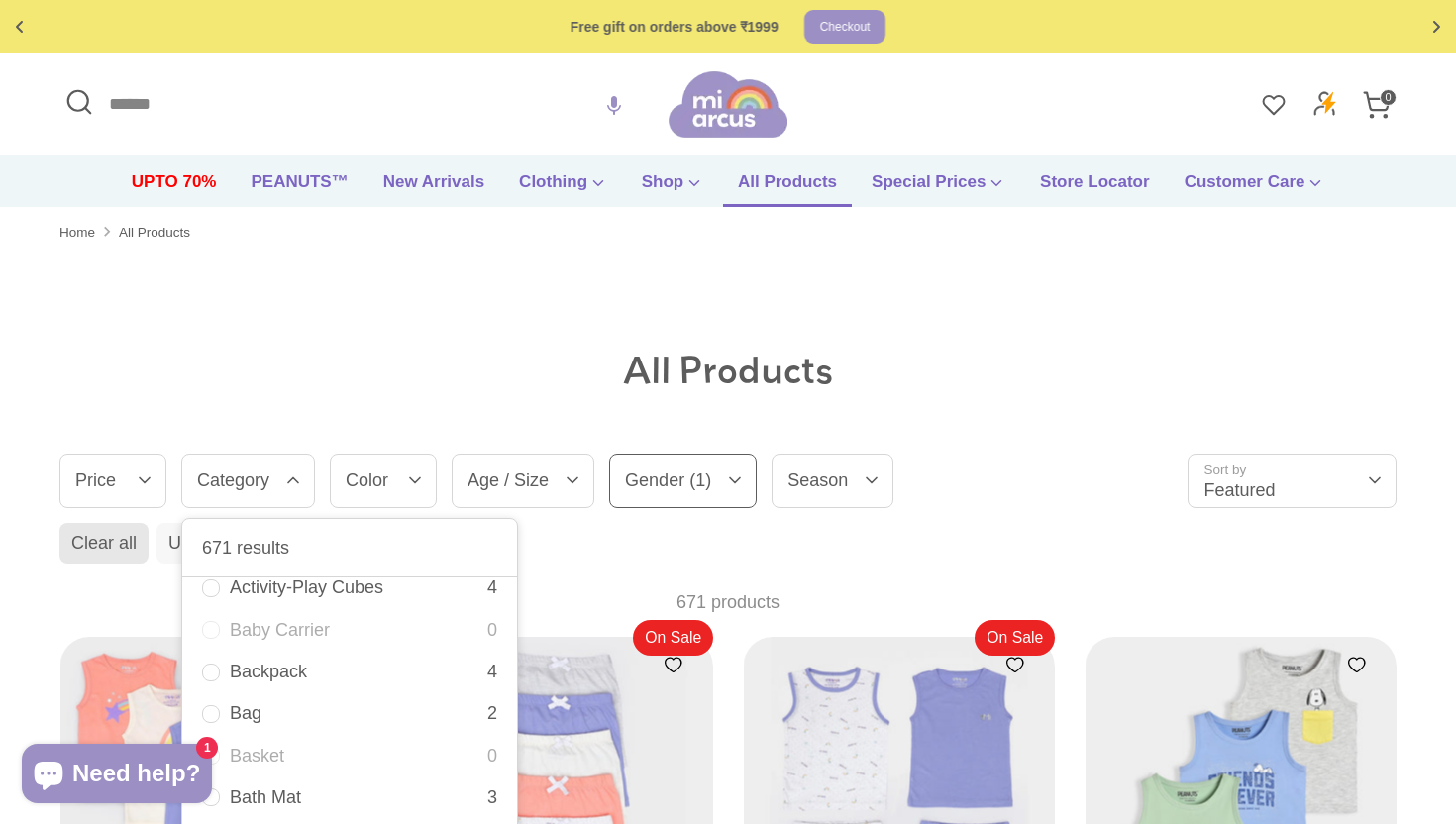 scroll, scrollTop: 0, scrollLeft: 0, axis: both 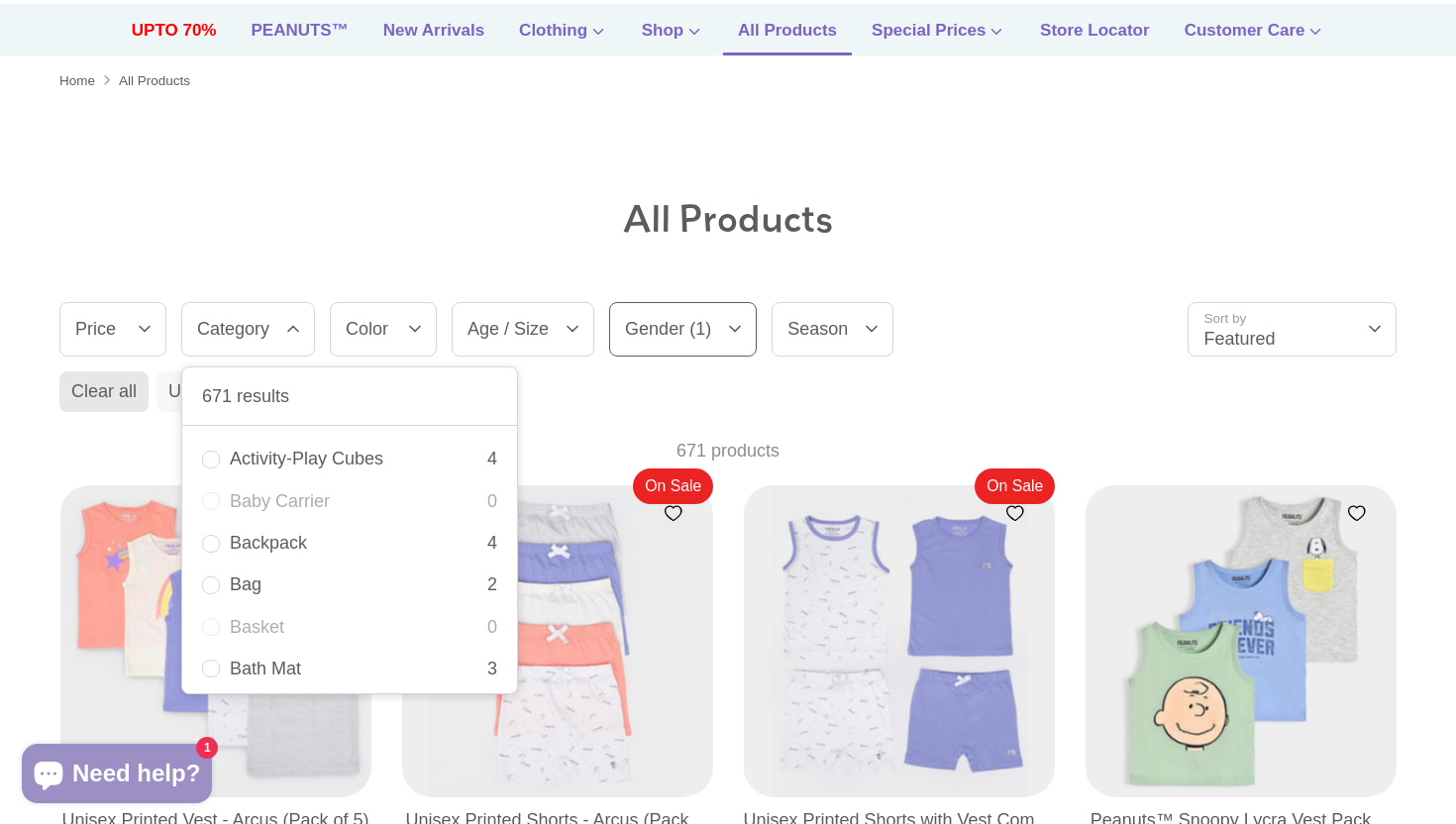 click on "Price" at bounding box center [113, 329] 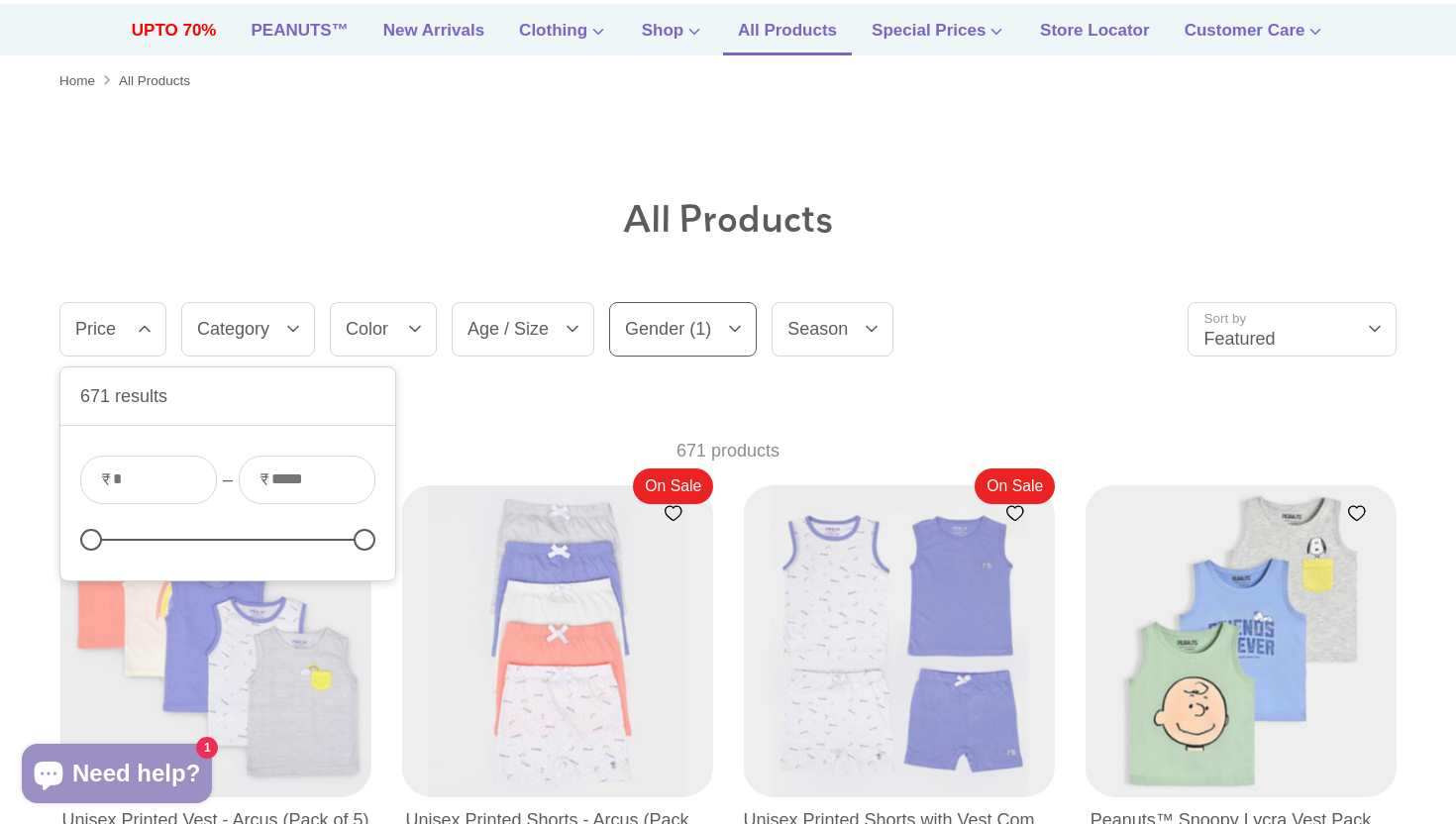 click on "Price" at bounding box center [113, 329] 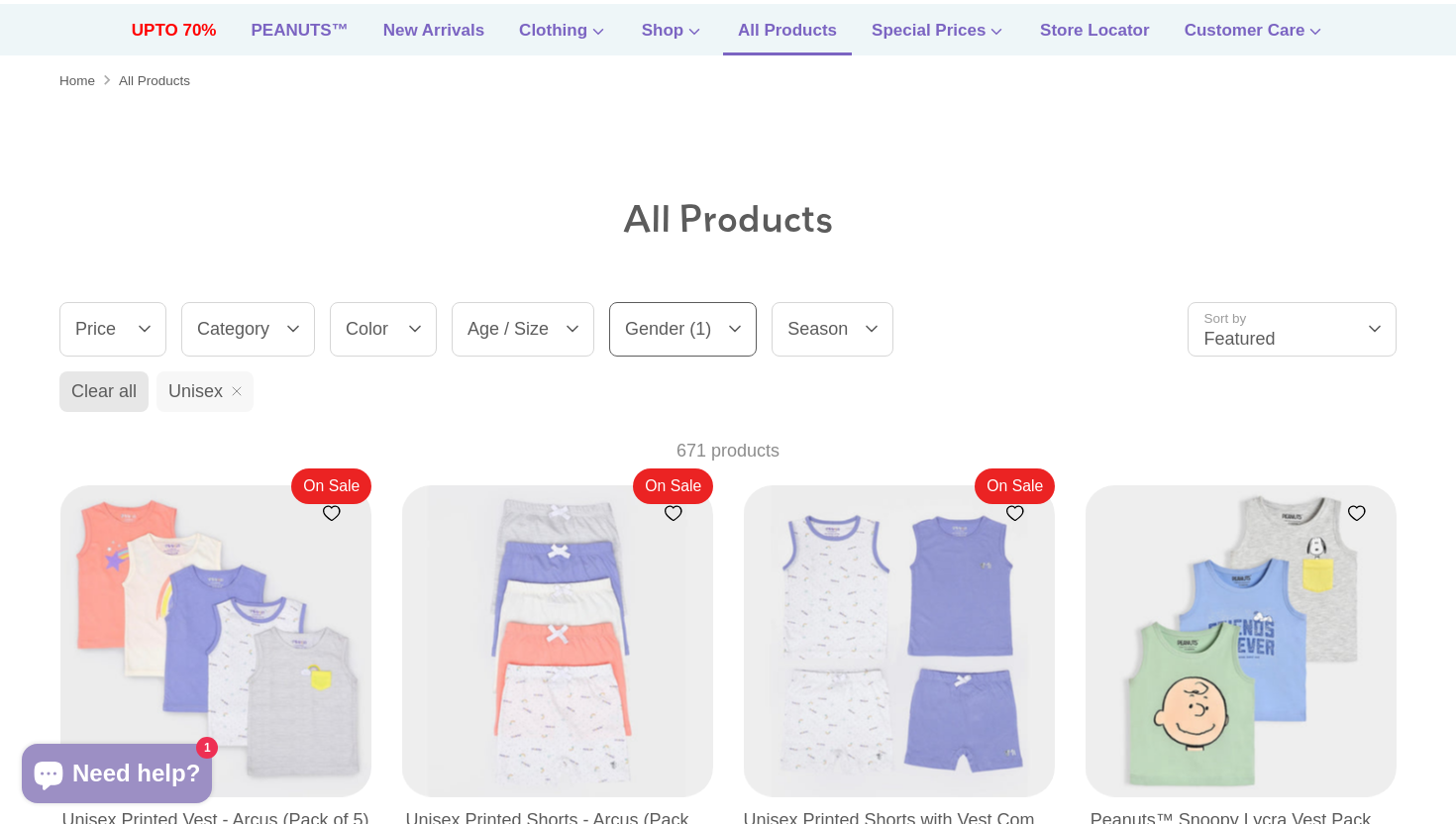 click on "Age / Size" at bounding box center [523, 329] 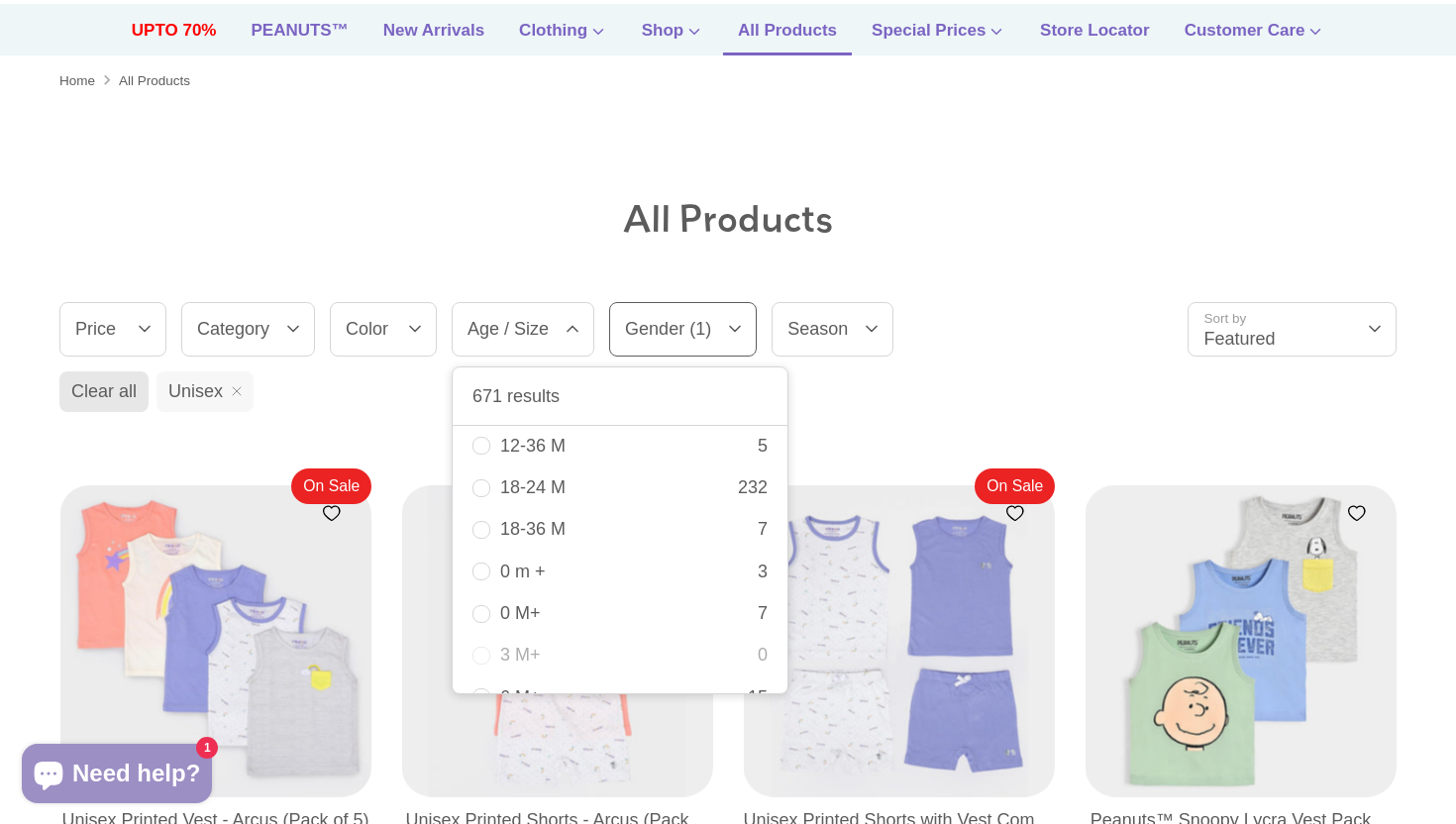 scroll, scrollTop: 2603, scrollLeft: 0, axis: vertical 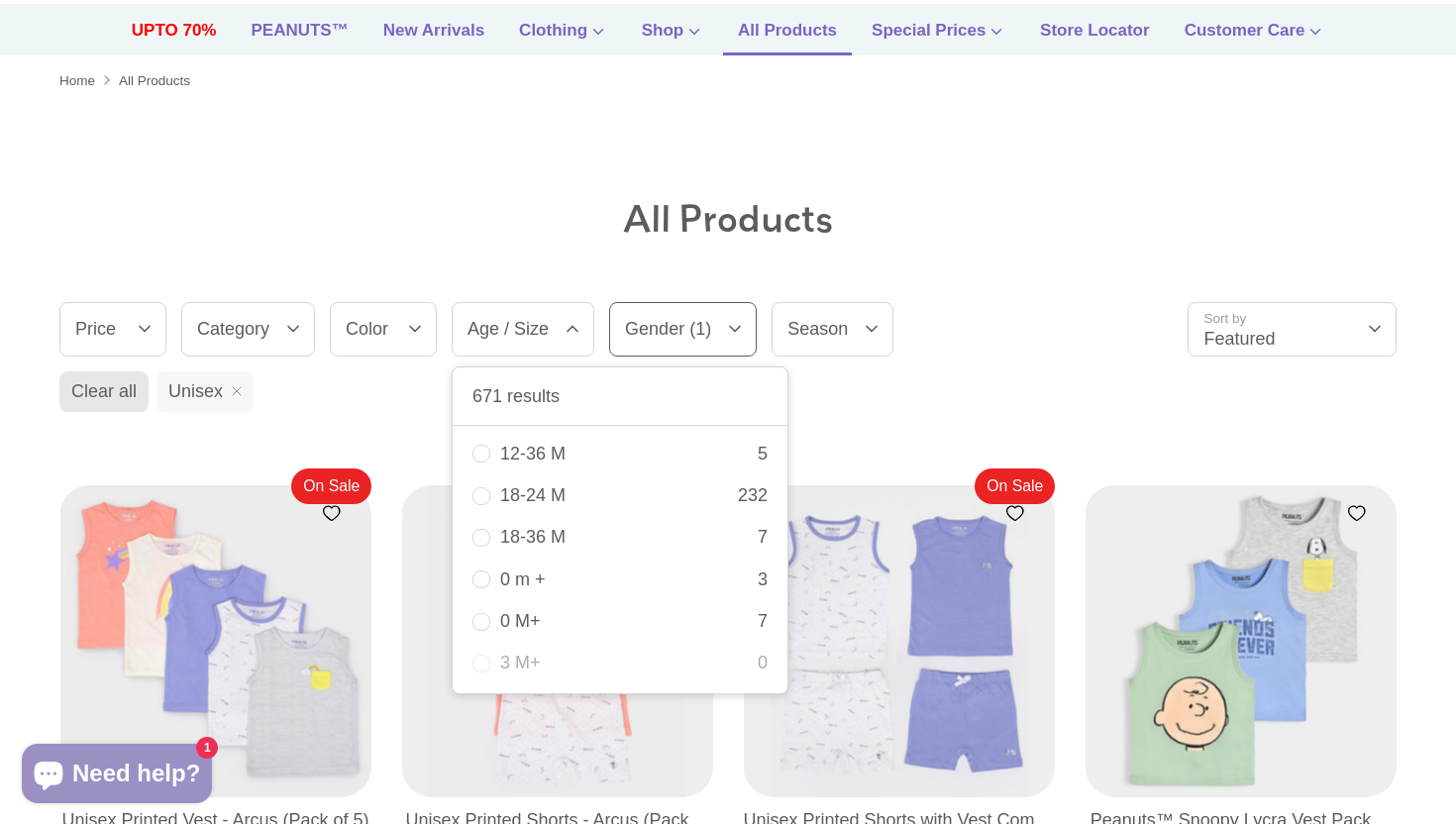 click on "All Products
Filter
(1)
Sort
Filter by
Clear
Price
Price
671 results
Clear
₹
–
₹
Category" at bounding box center [728, 1610] 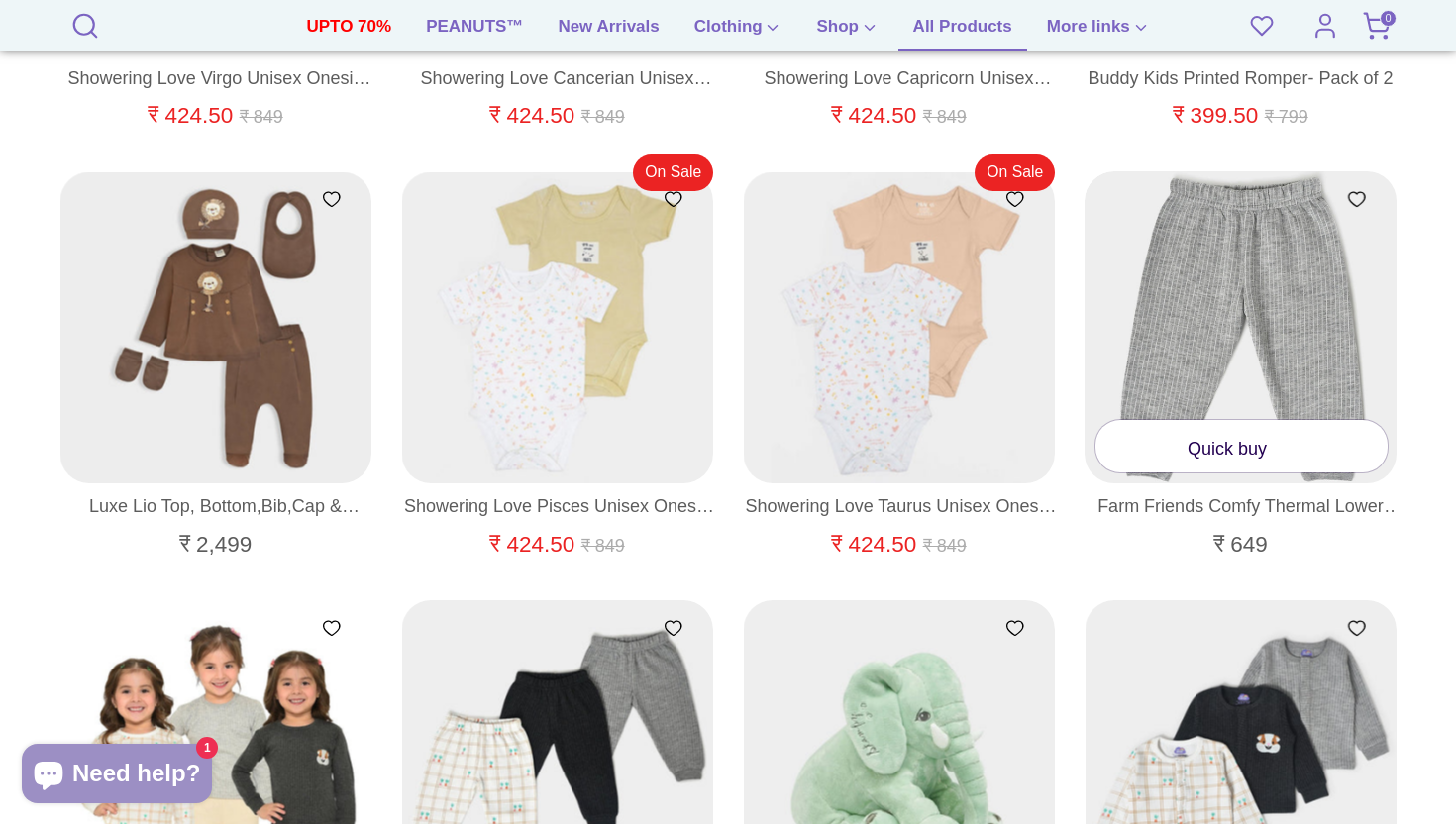 scroll, scrollTop: 9889, scrollLeft: 0, axis: vertical 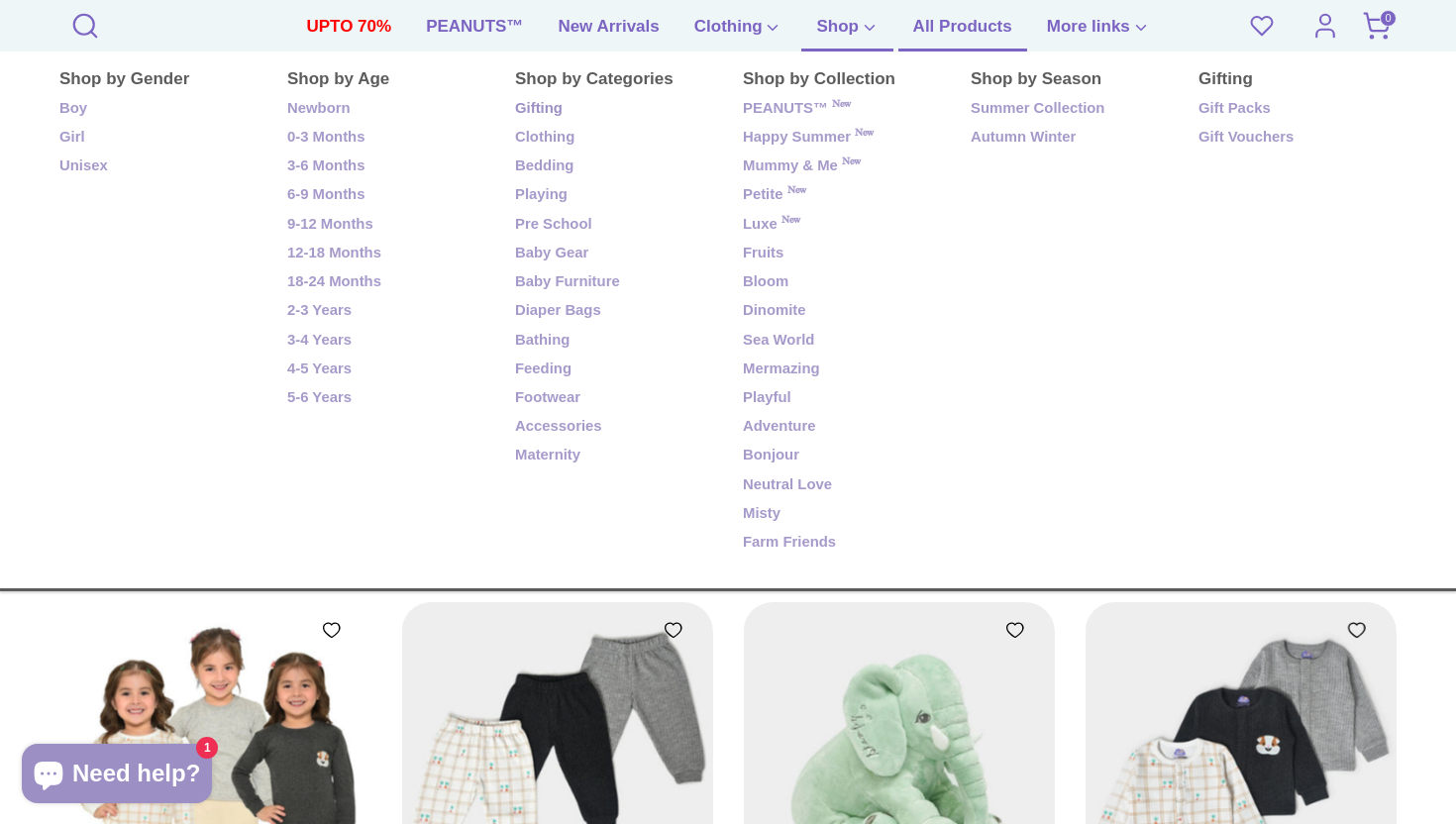 click on "Gifting" at bounding box center [614, 109] 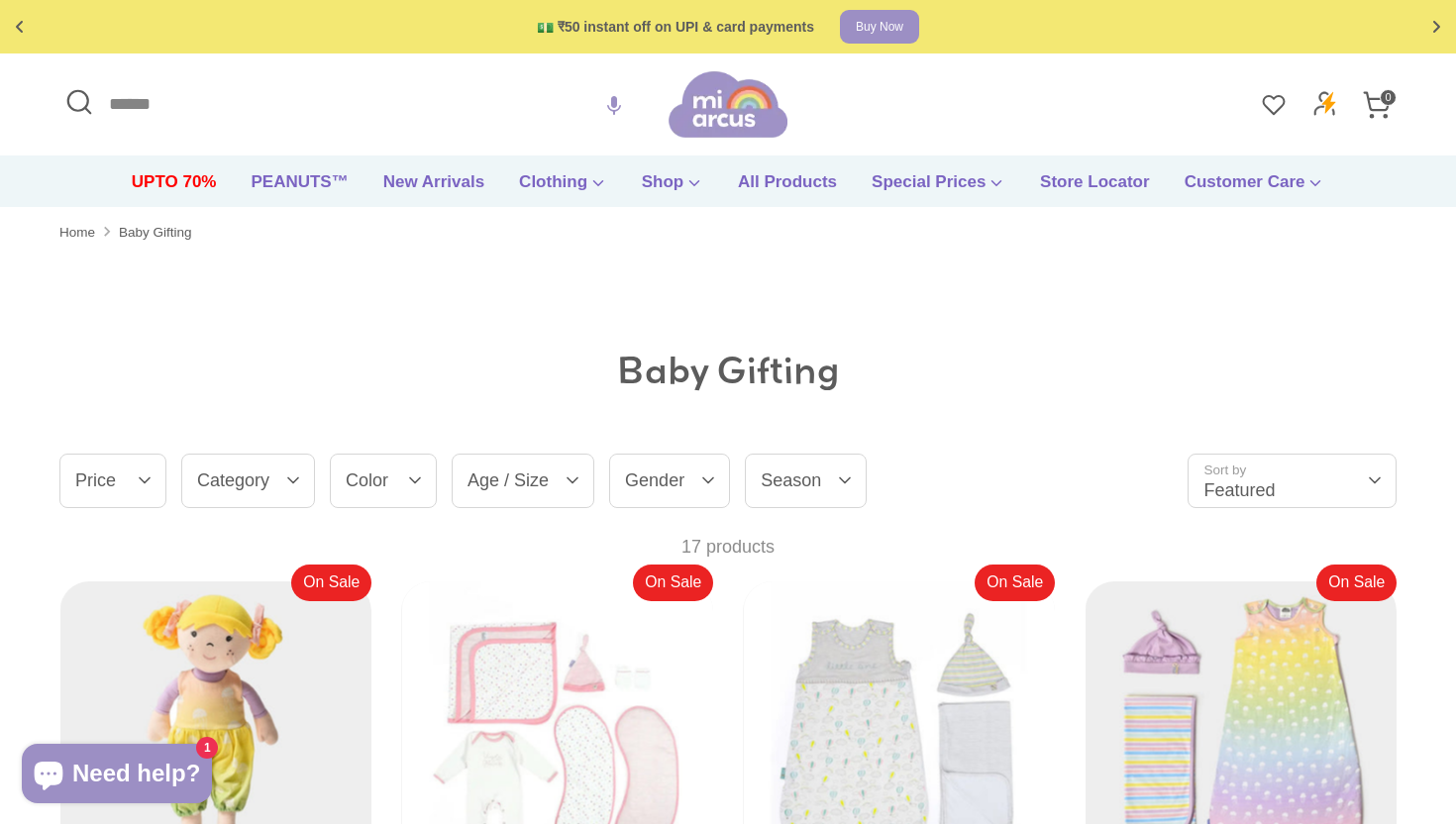 scroll, scrollTop: 0, scrollLeft: 0, axis: both 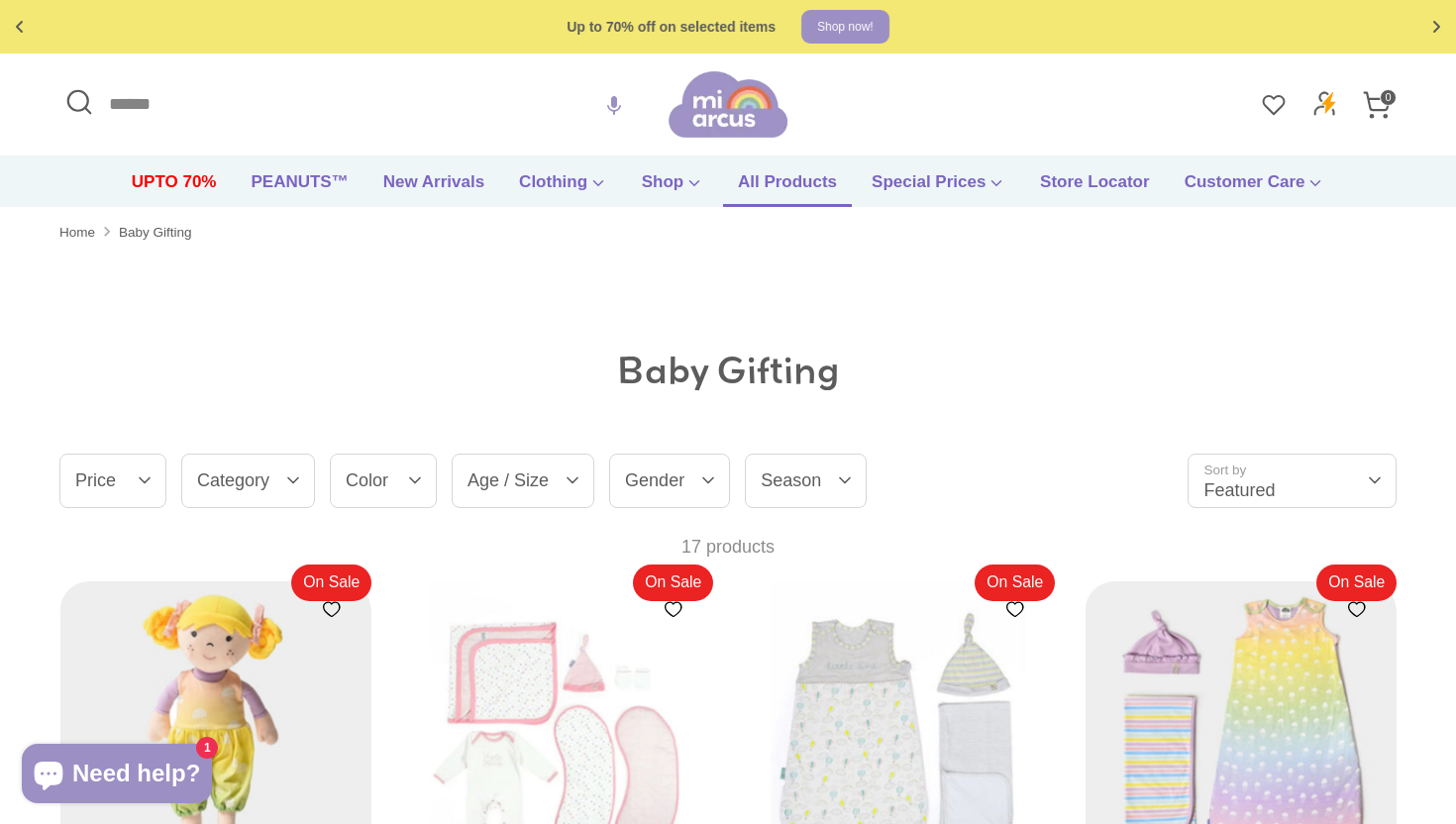 click on "All Products" at bounding box center (787, 188) 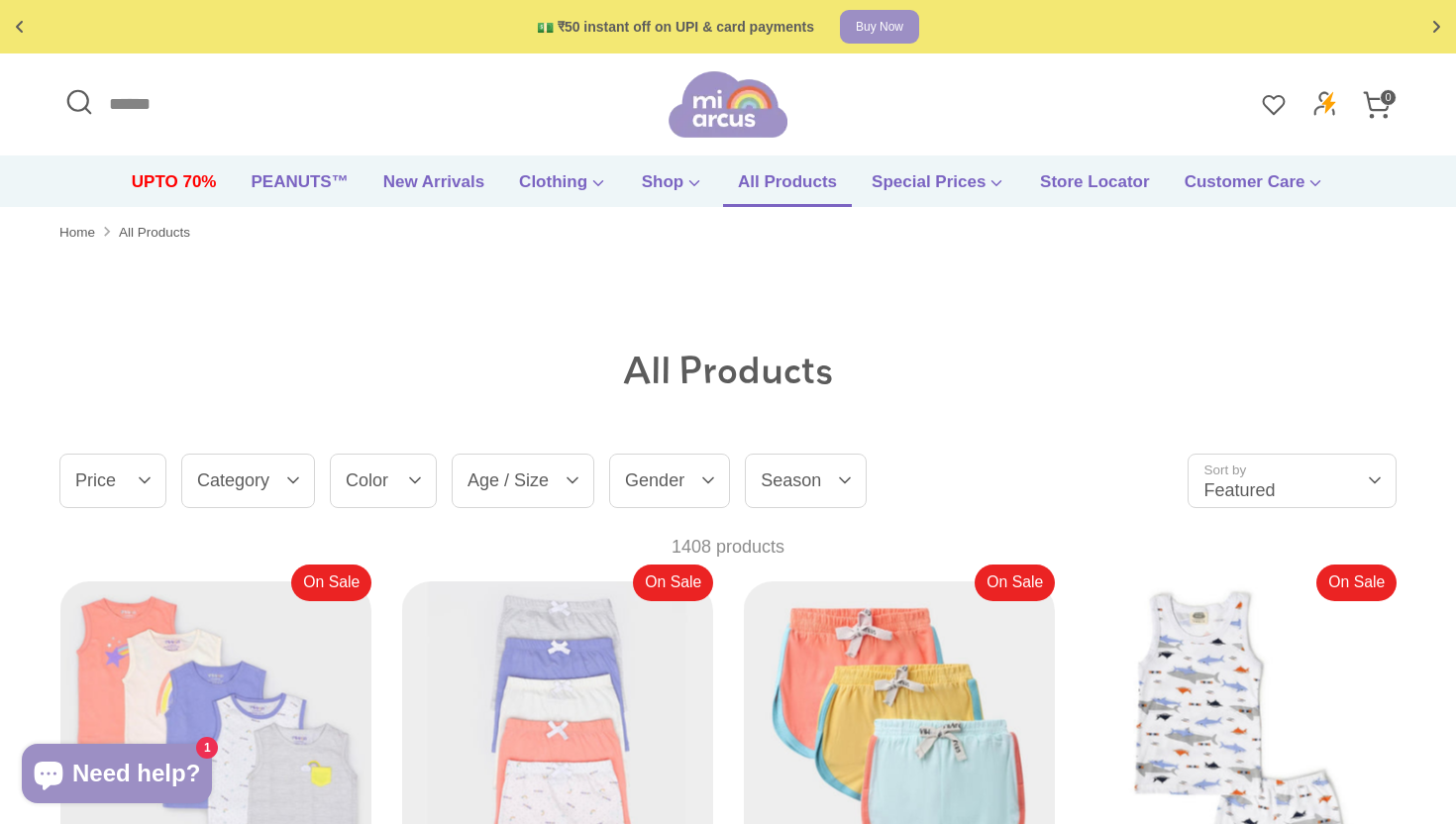 scroll, scrollTop: 0, scrollLeft: 0, axis: both 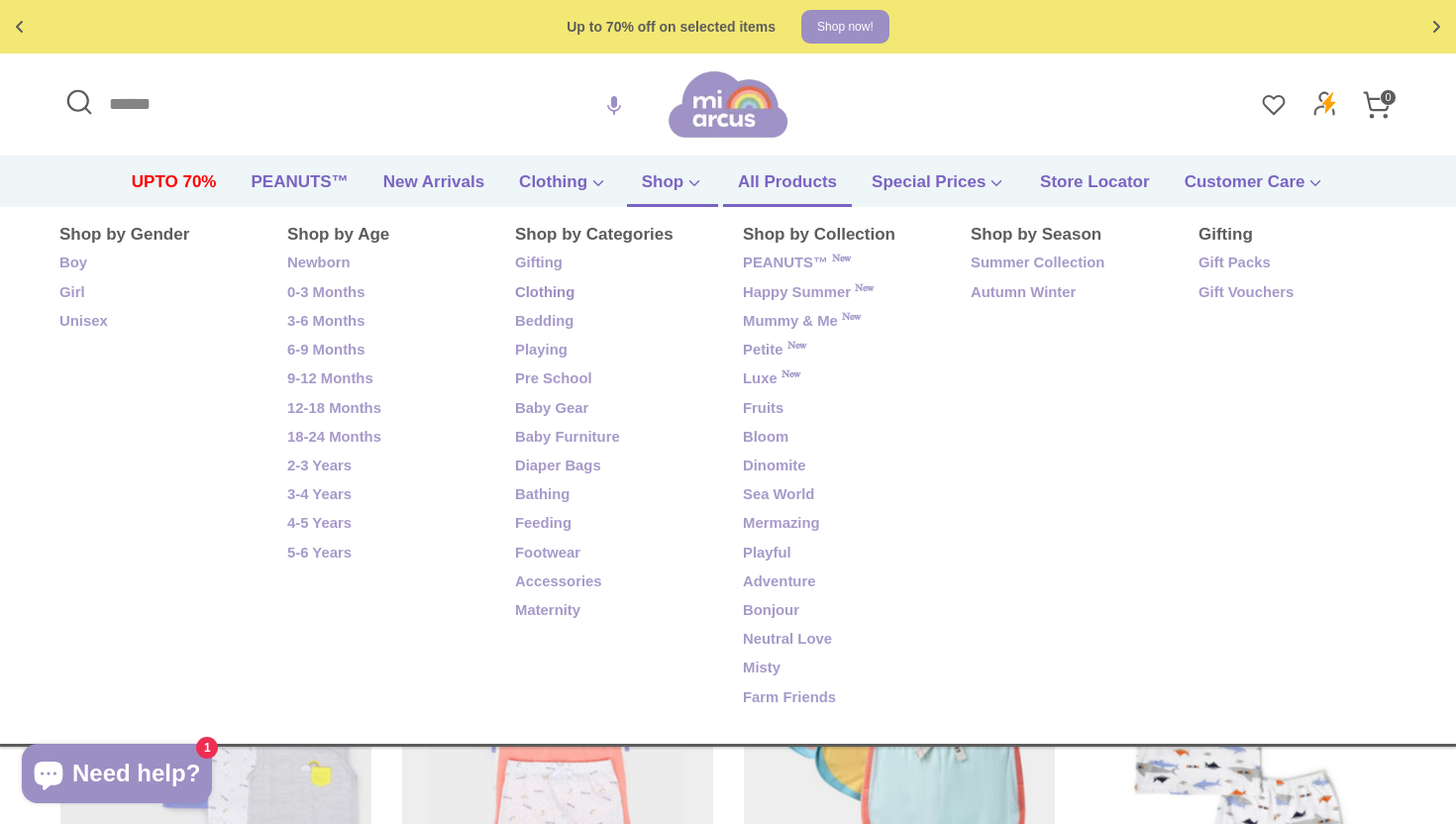 click on "Clothing" at bounding box center [614, 293] 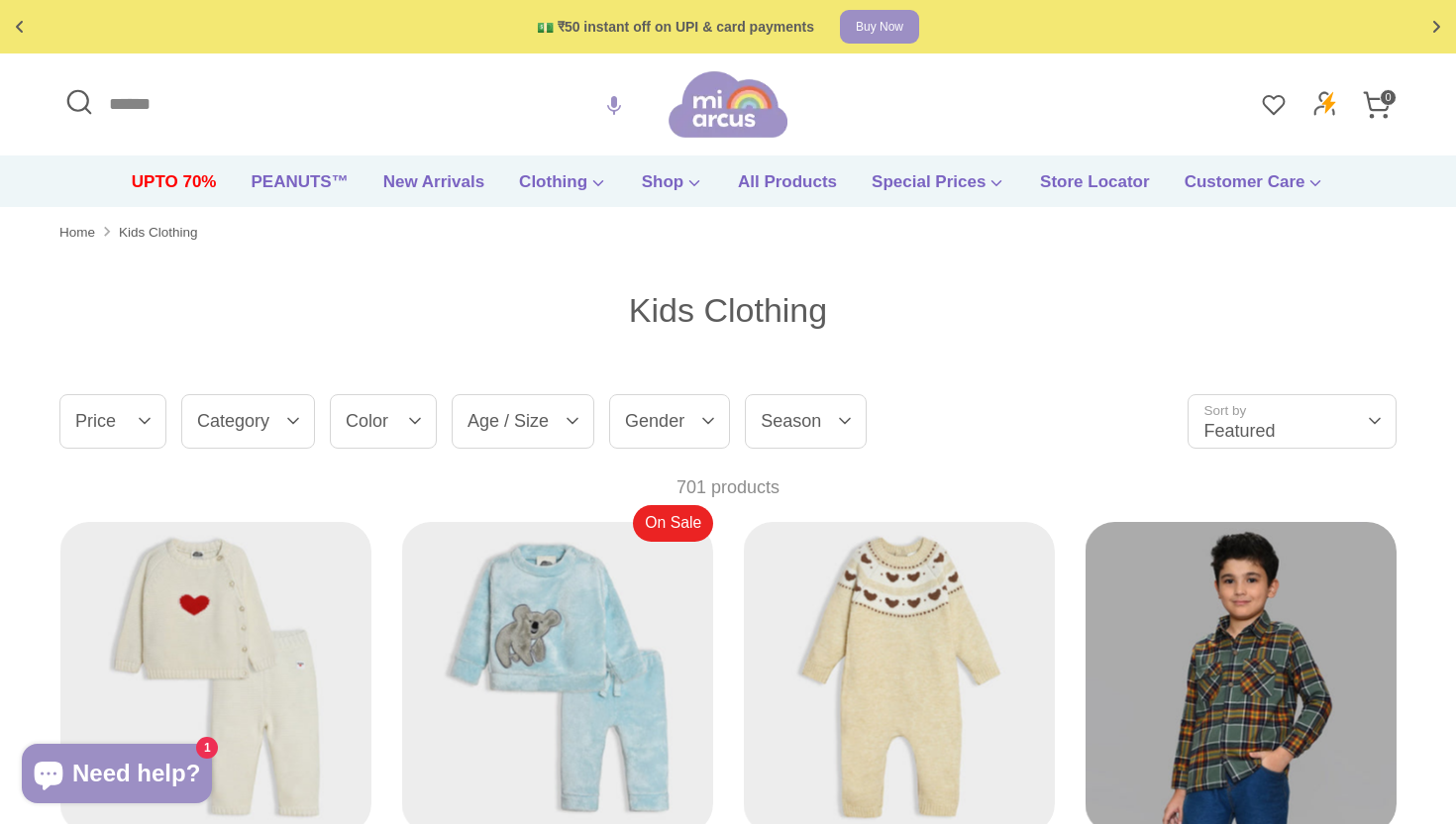 scroll, scrollTop: 0, scrollLeft: 0, axis: both 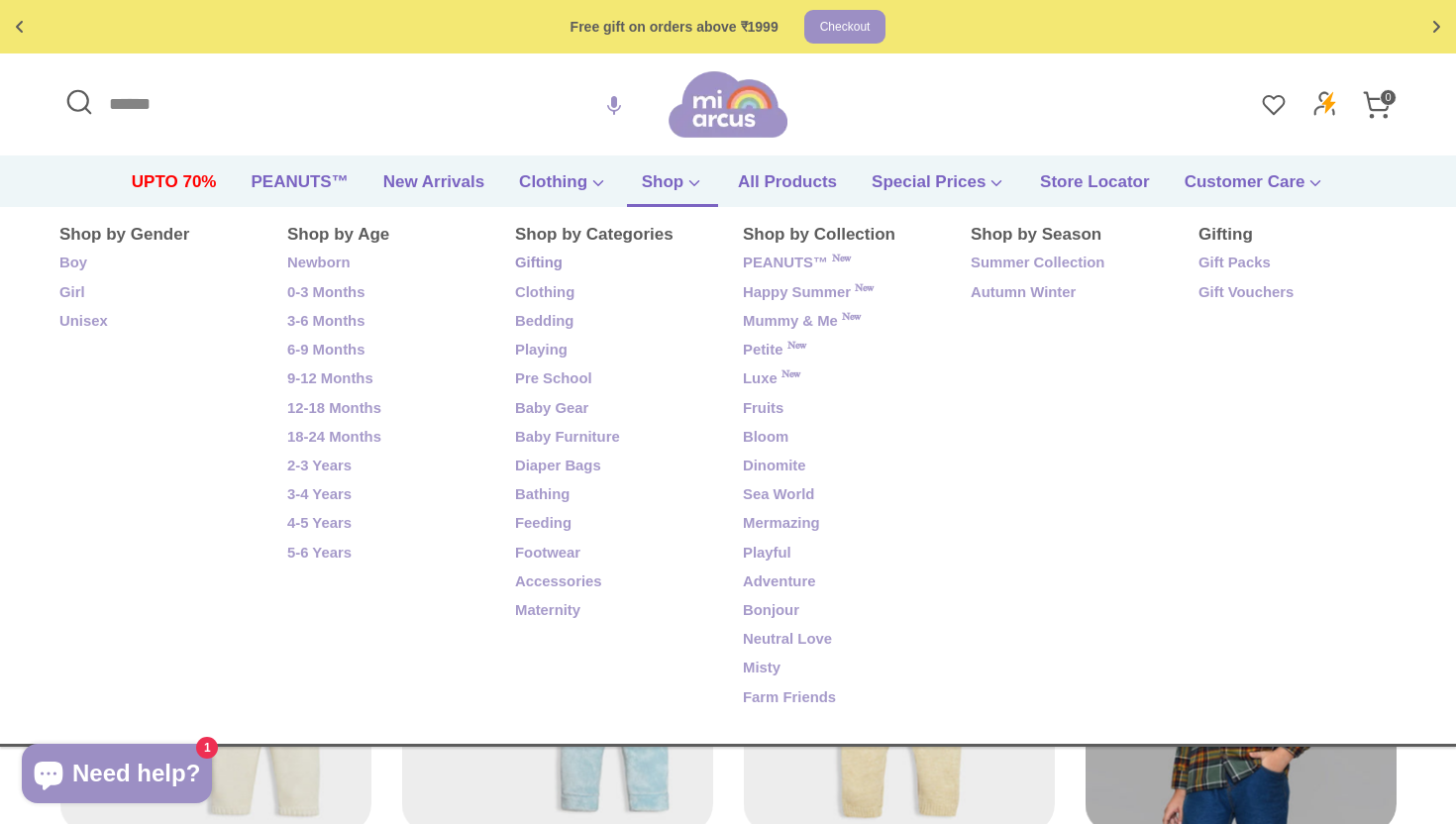click on "Gifting" at bounding box center [614, 263] 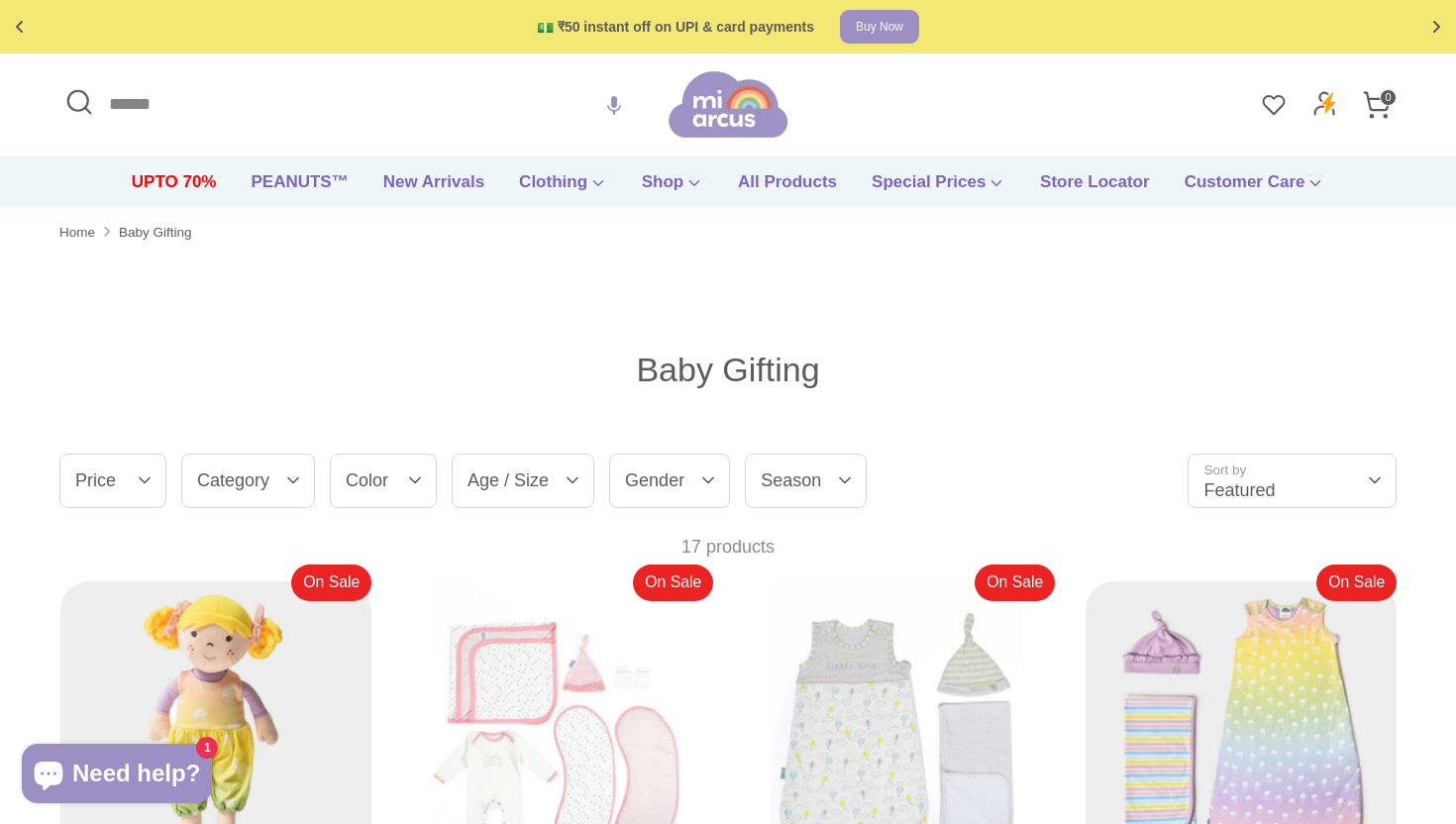 scroll, scrollTop: 0, scrollLeft: 0, axis: both 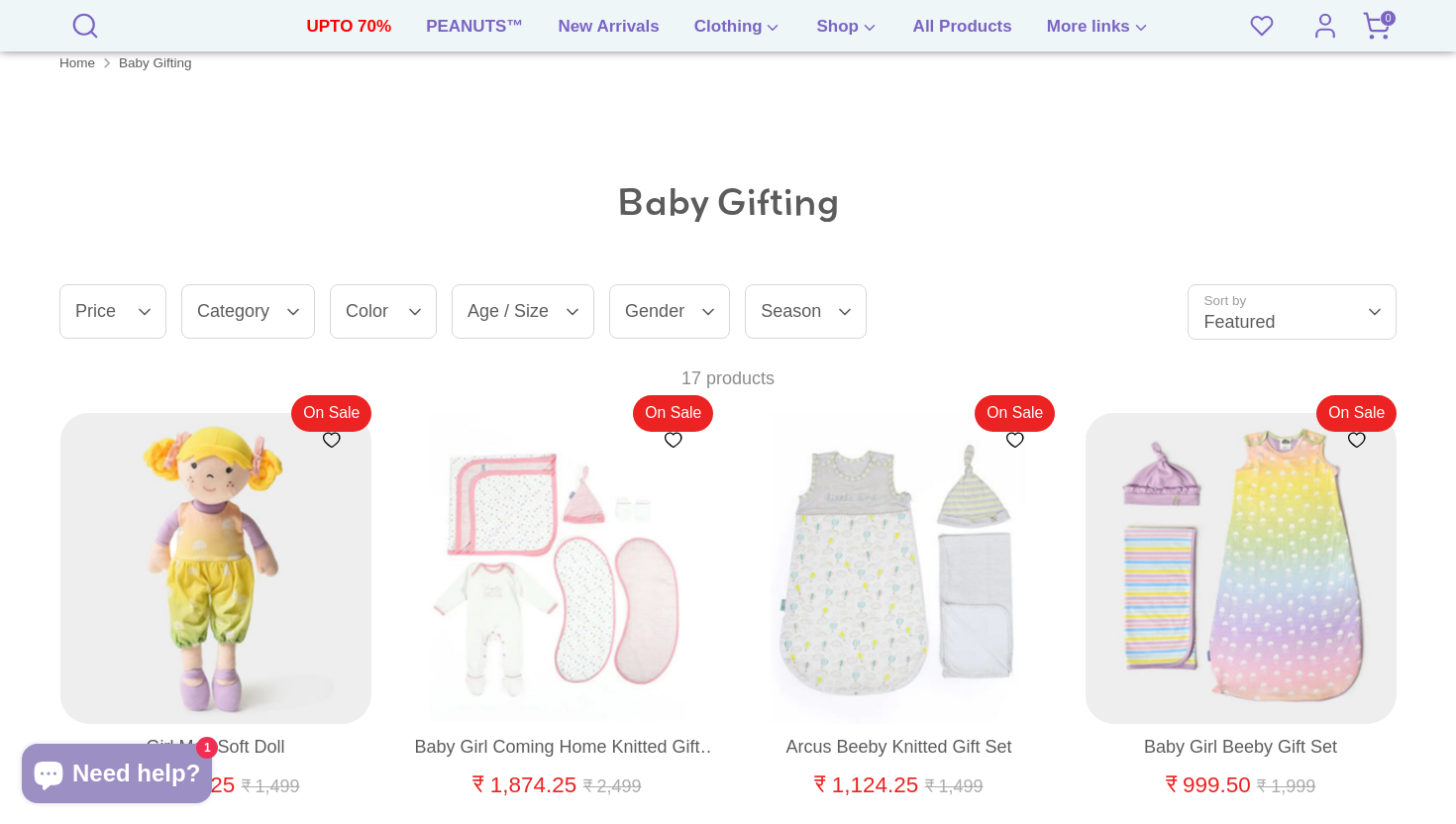 click on "Gender" at bounding box center (670, 311) 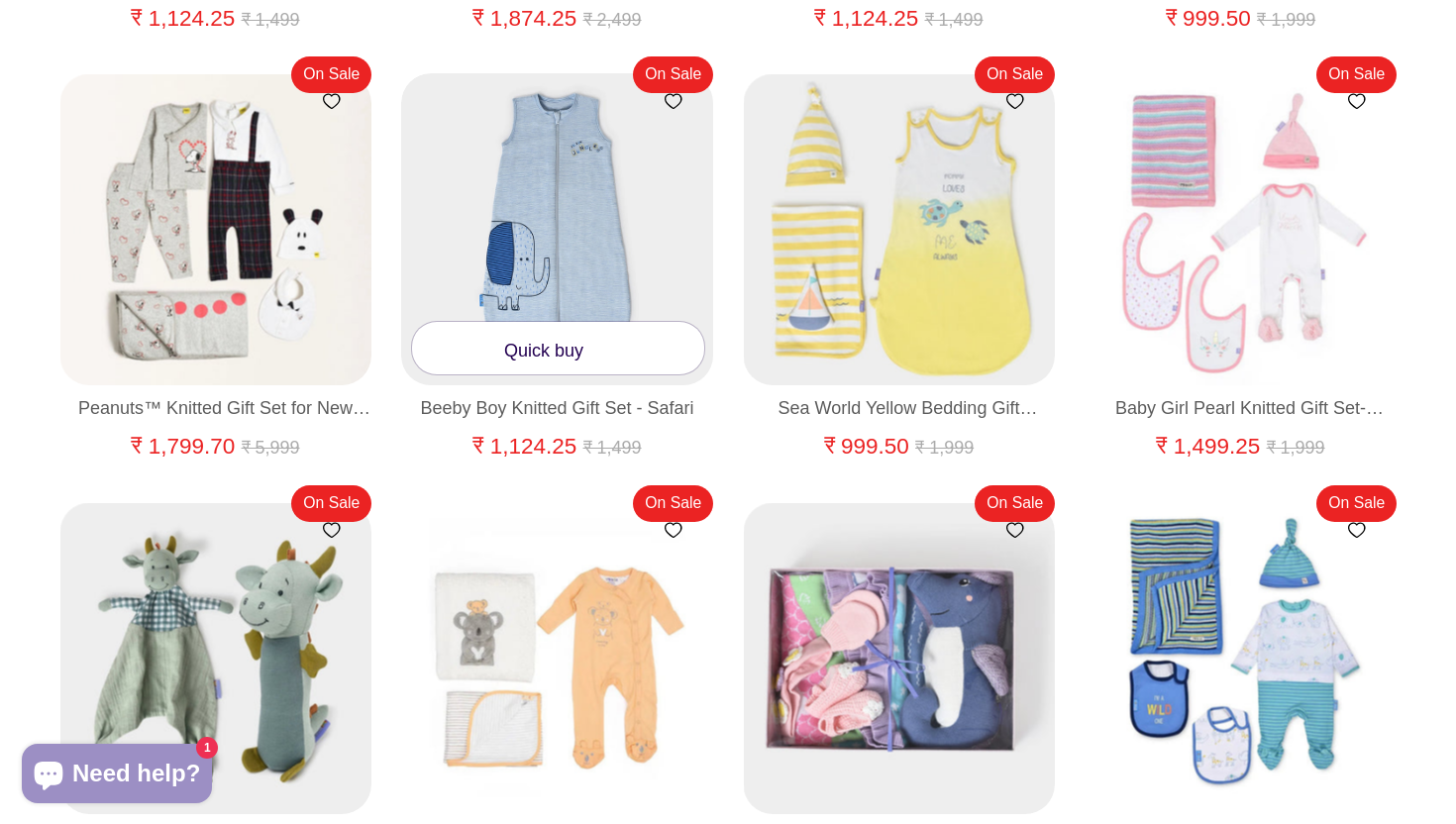 scroll, scrollTop: 0, scrollLeft: 0, axis: both 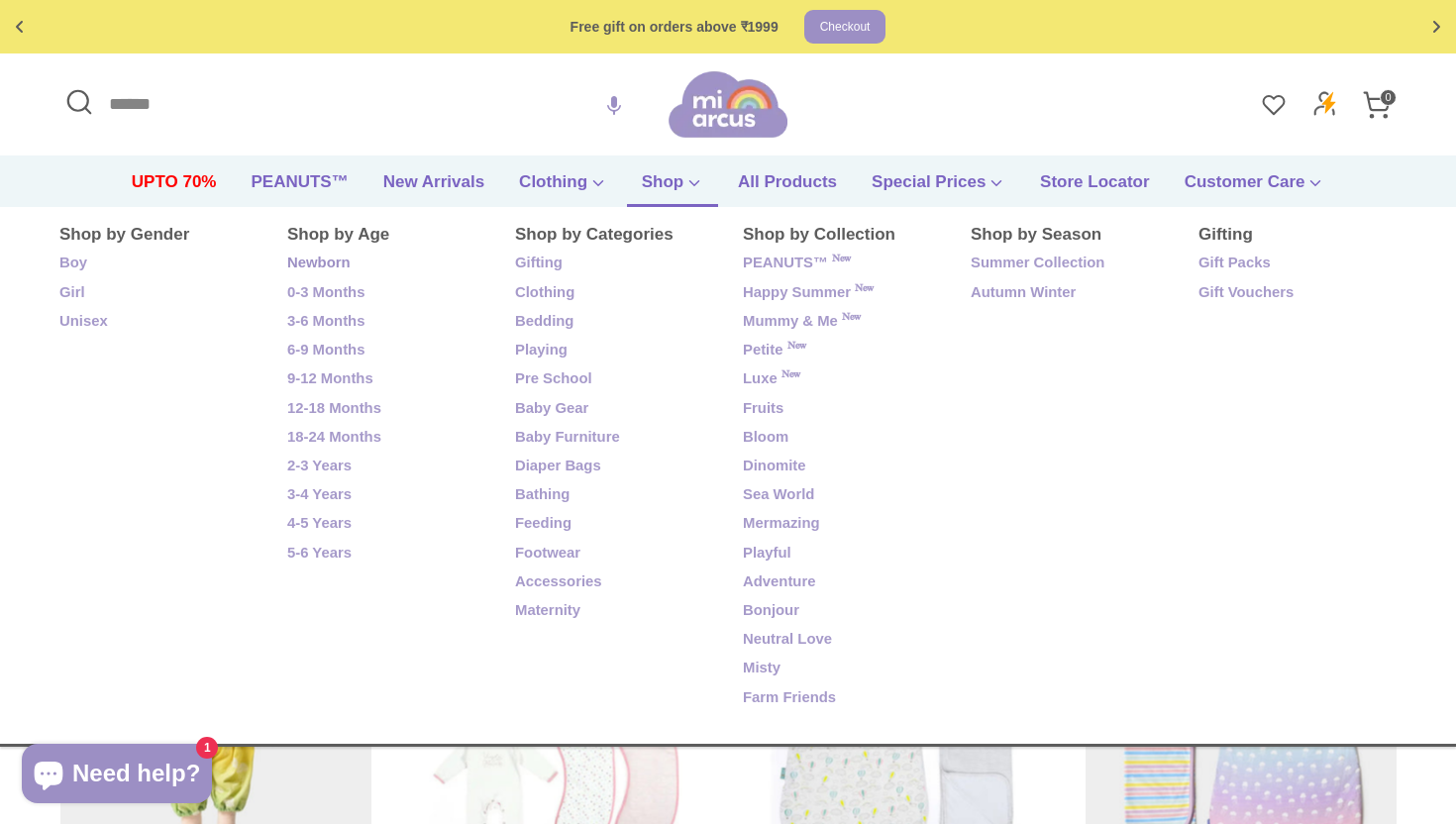click on "Newborn" at bounding box center (386, 263) 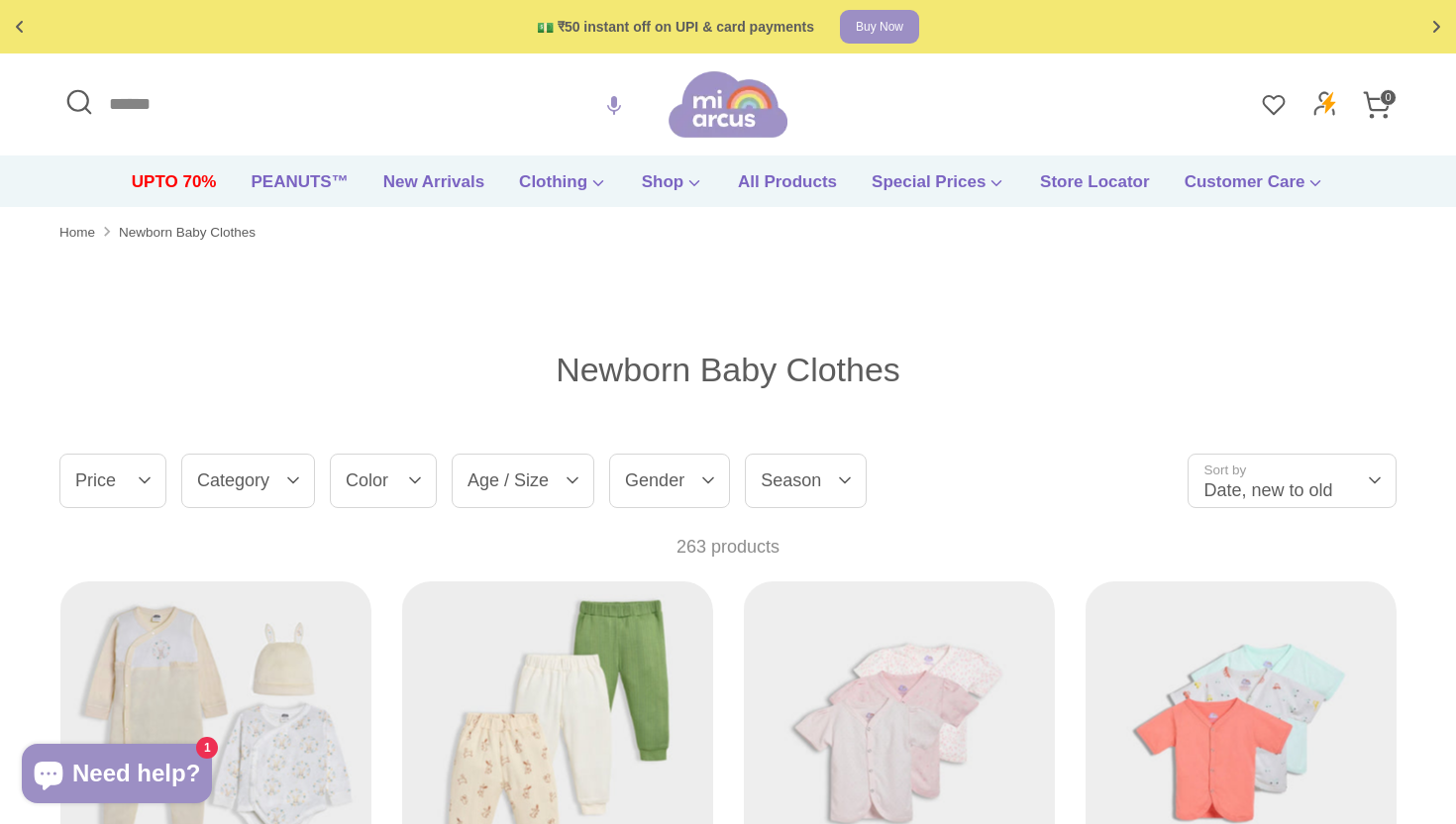 scroll, scrollTop: 0, scrollLeft: 0, axis: both 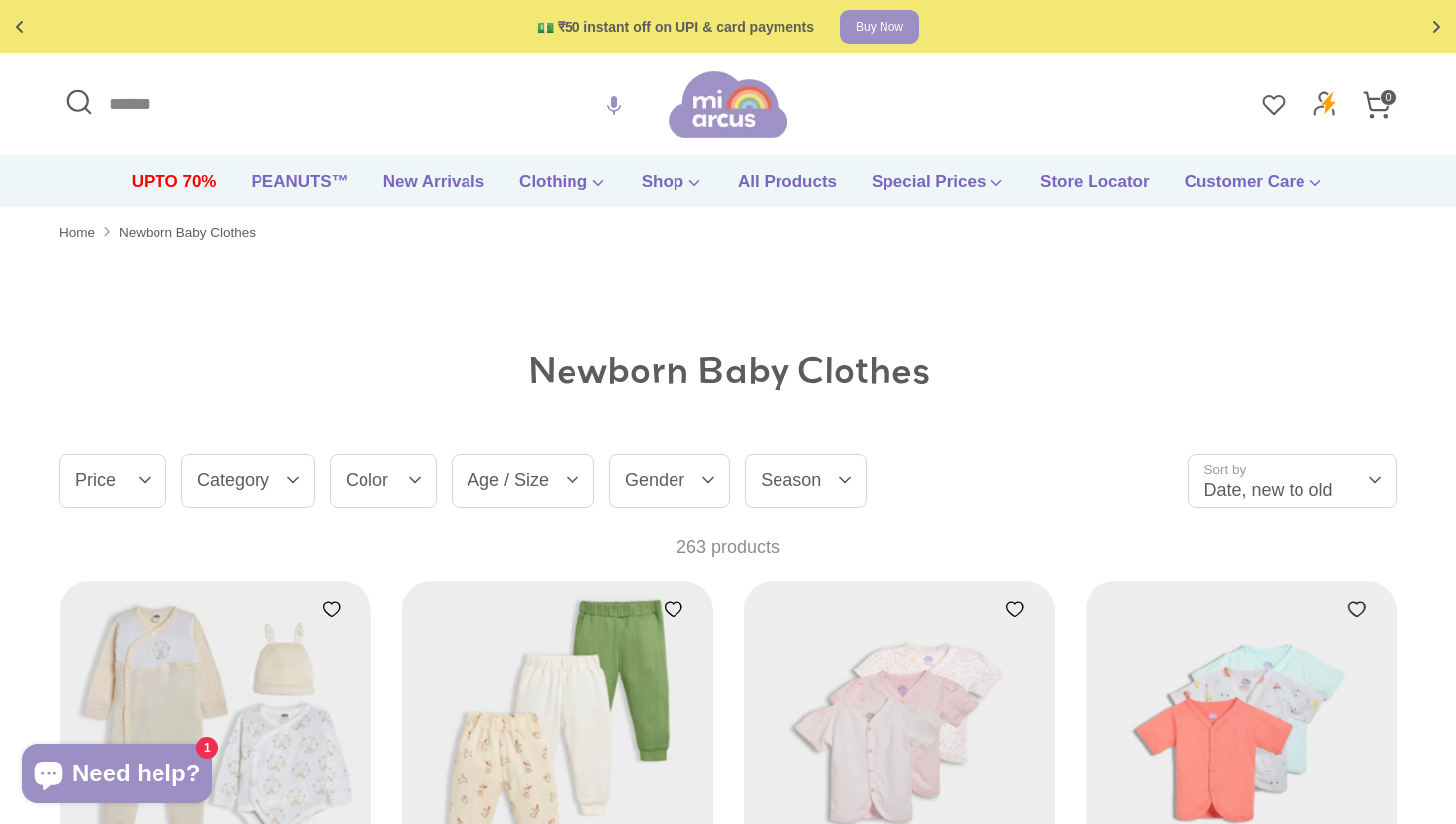 click on "Price" at bounding box center (113, 480) 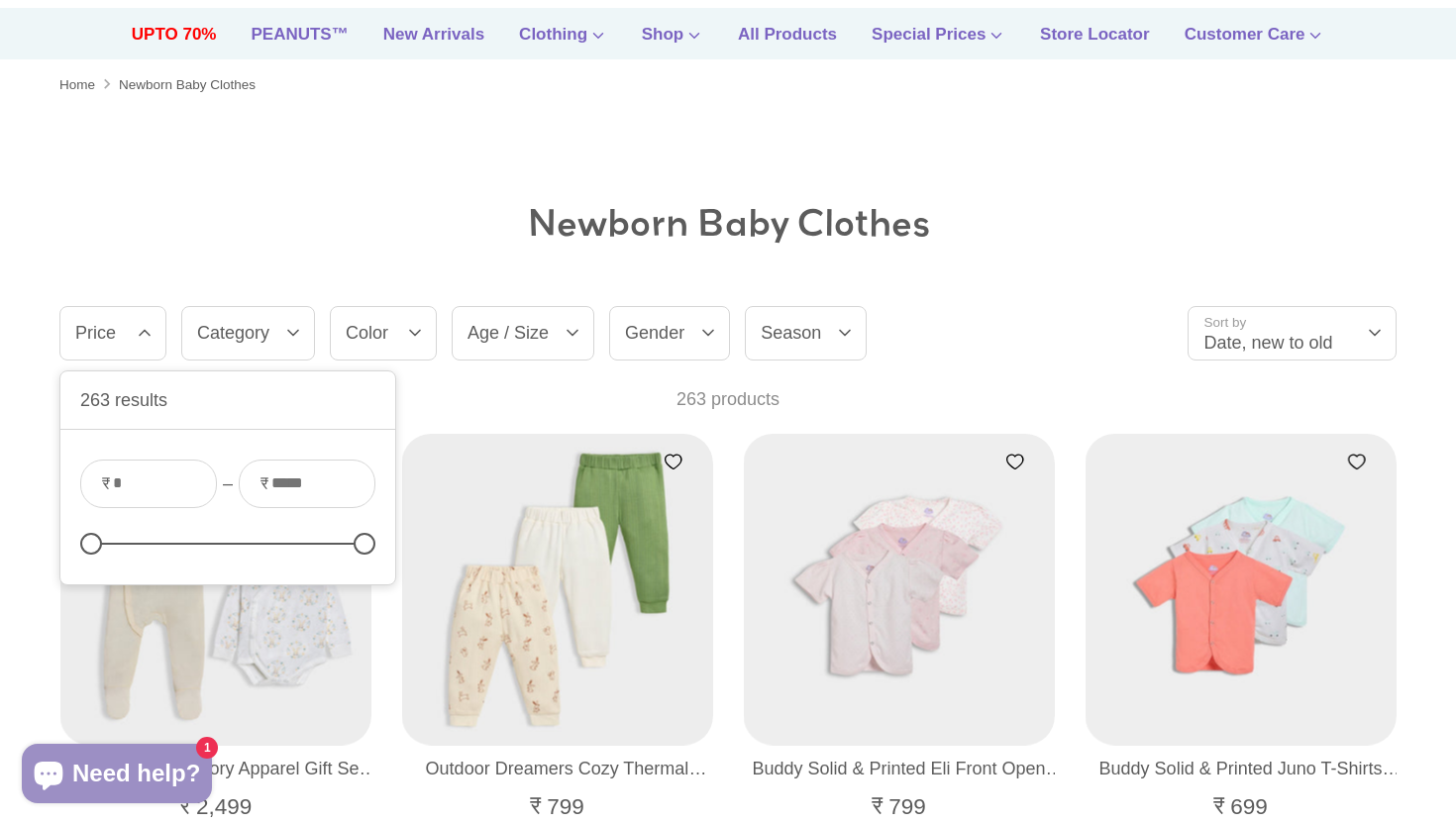 scroll, scrollTop: 151, scrollLeft: 0, axis: vertical 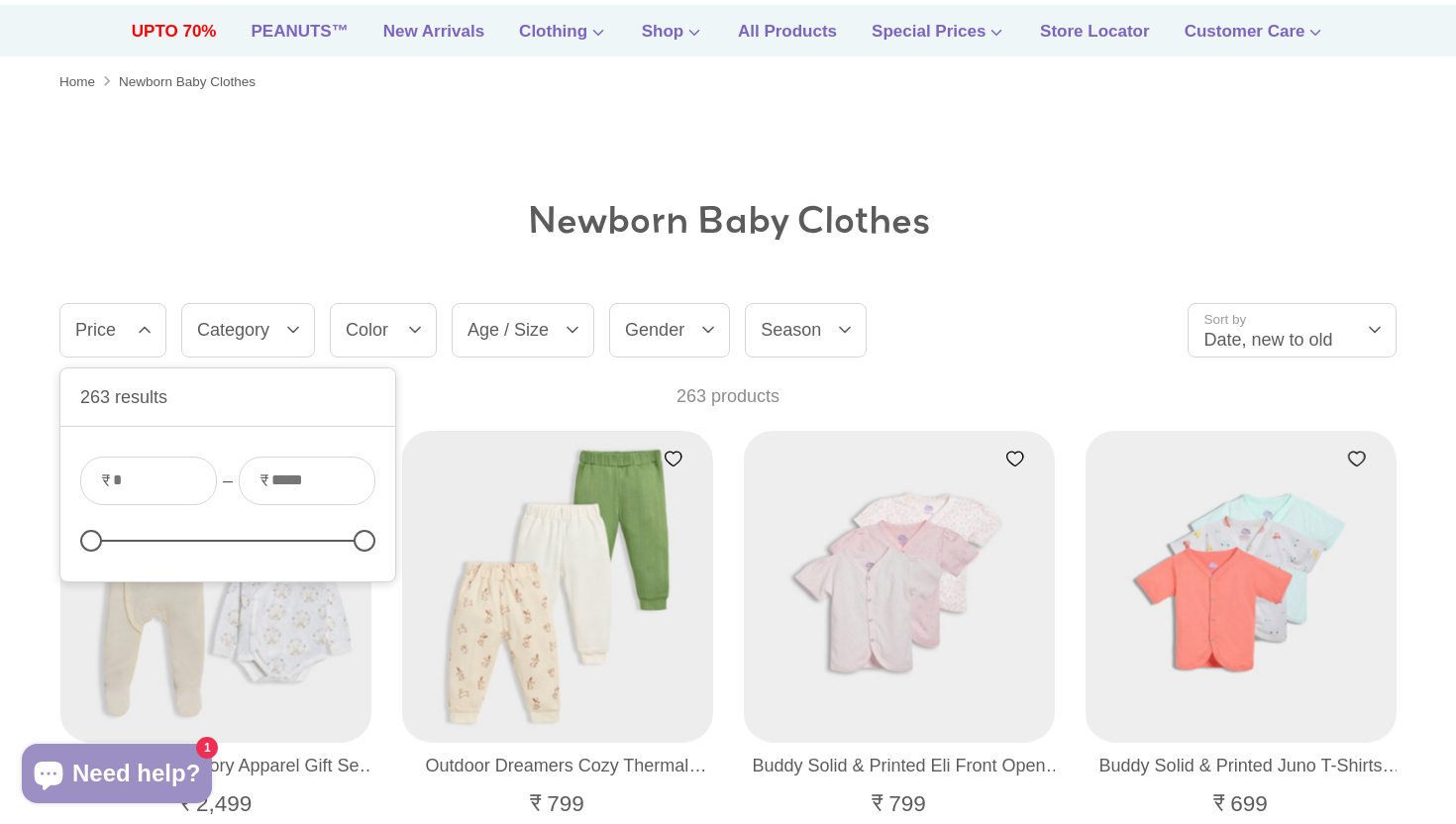 click at bounding box center [149, 480] 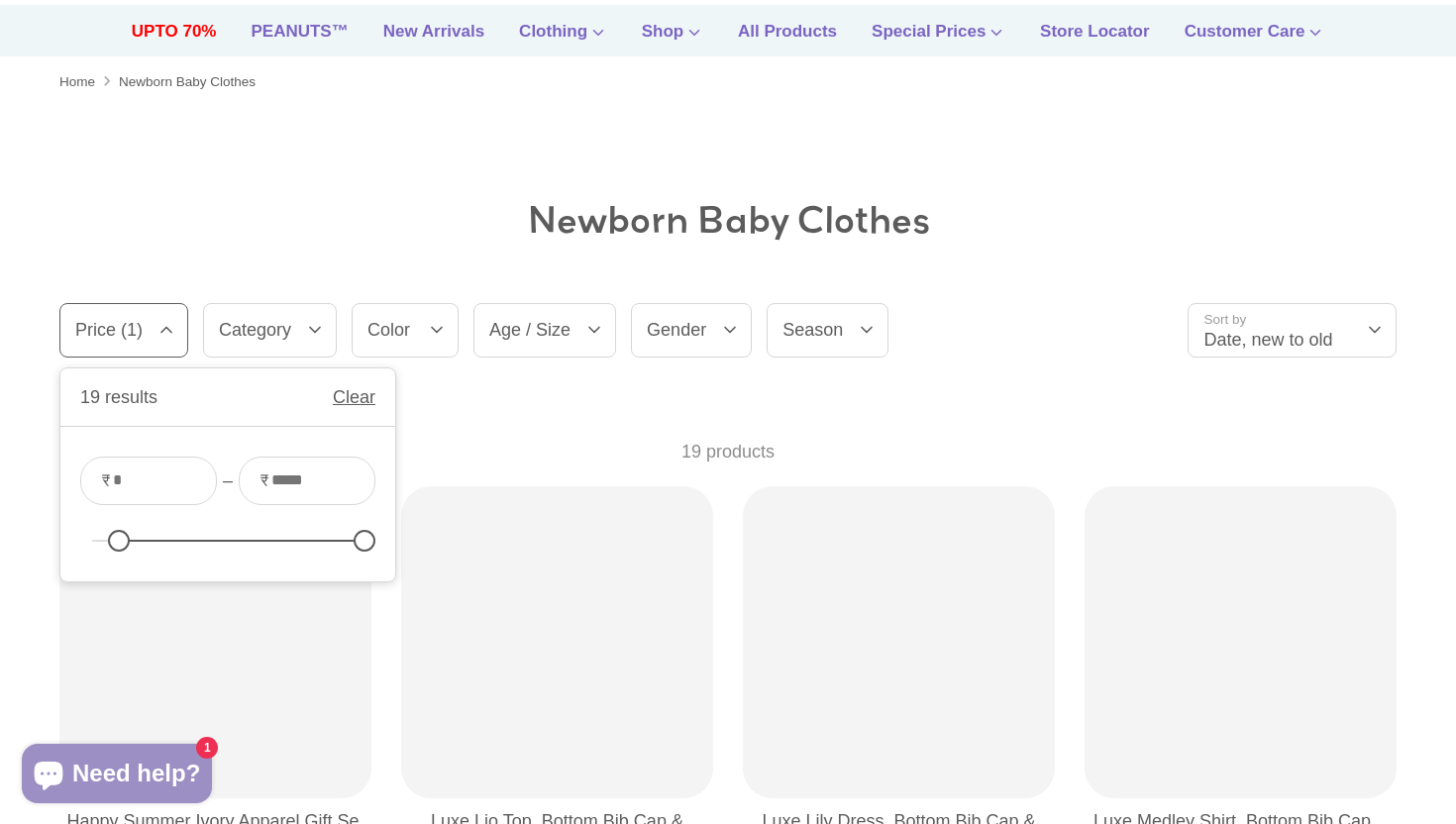 type on "****" 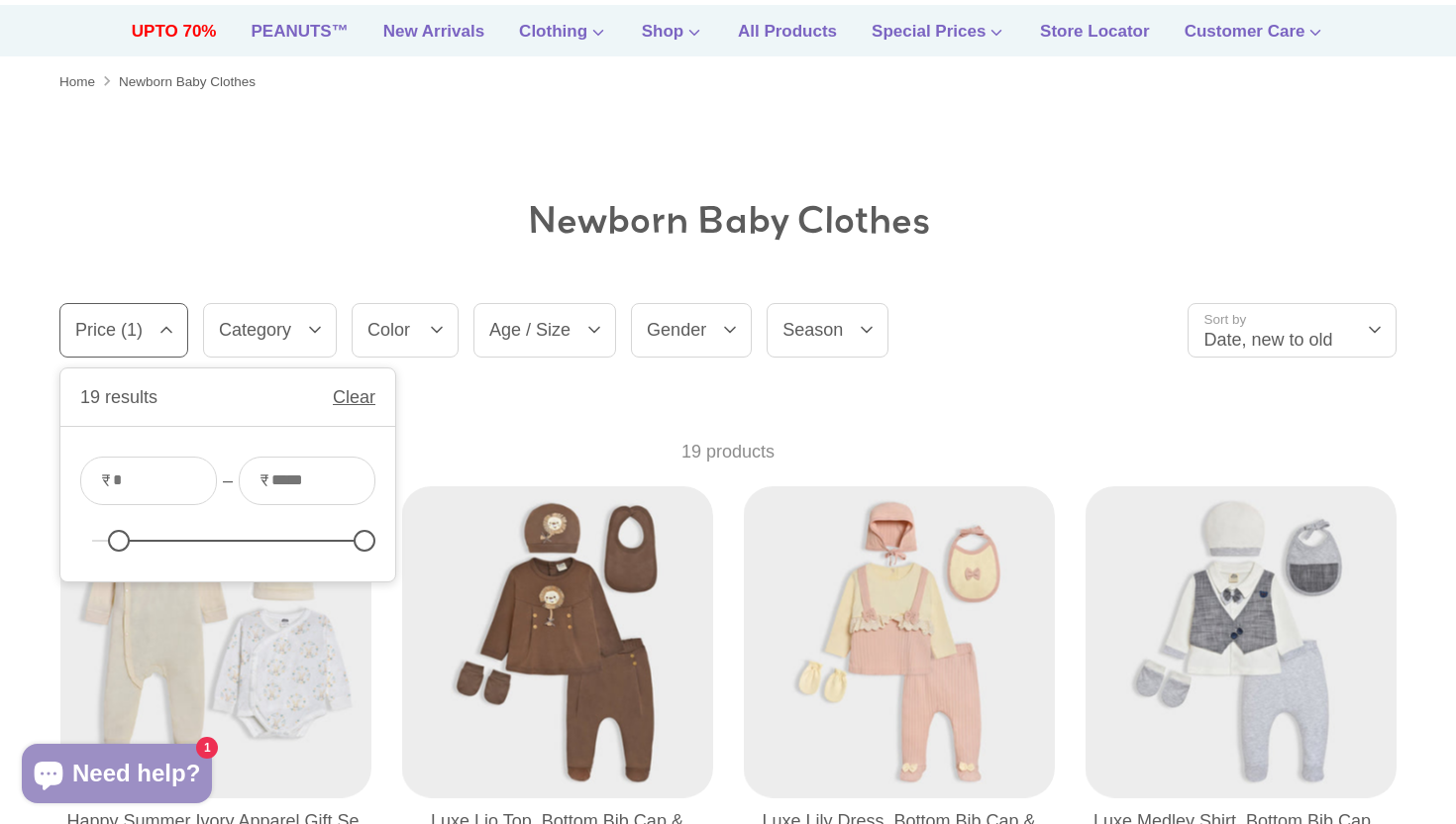click on "Newborn Baby Clothes" at bounding box center (728, 220) 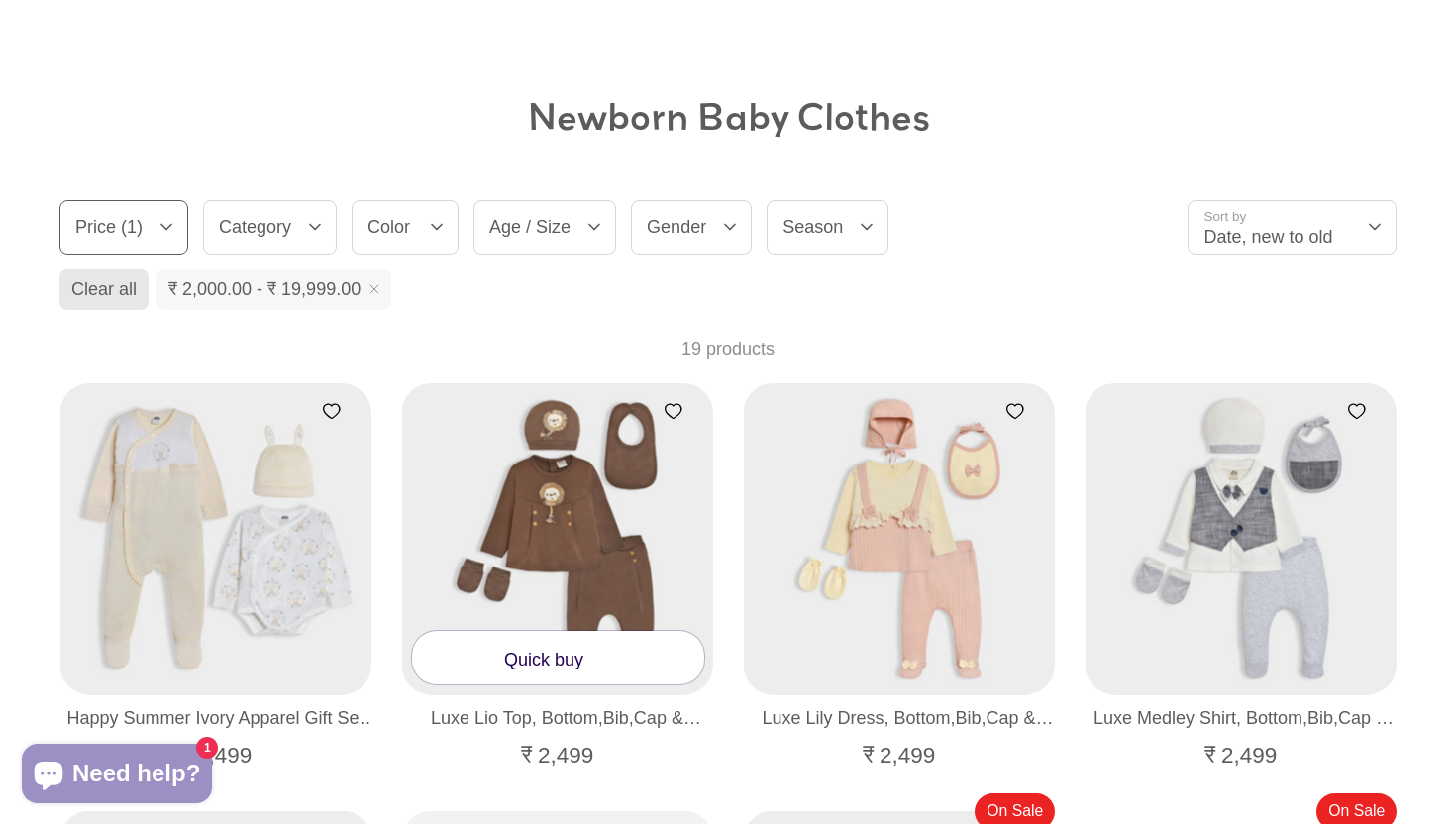 scroll, scrollTop: 0, scrollLeft: 0, axis: both 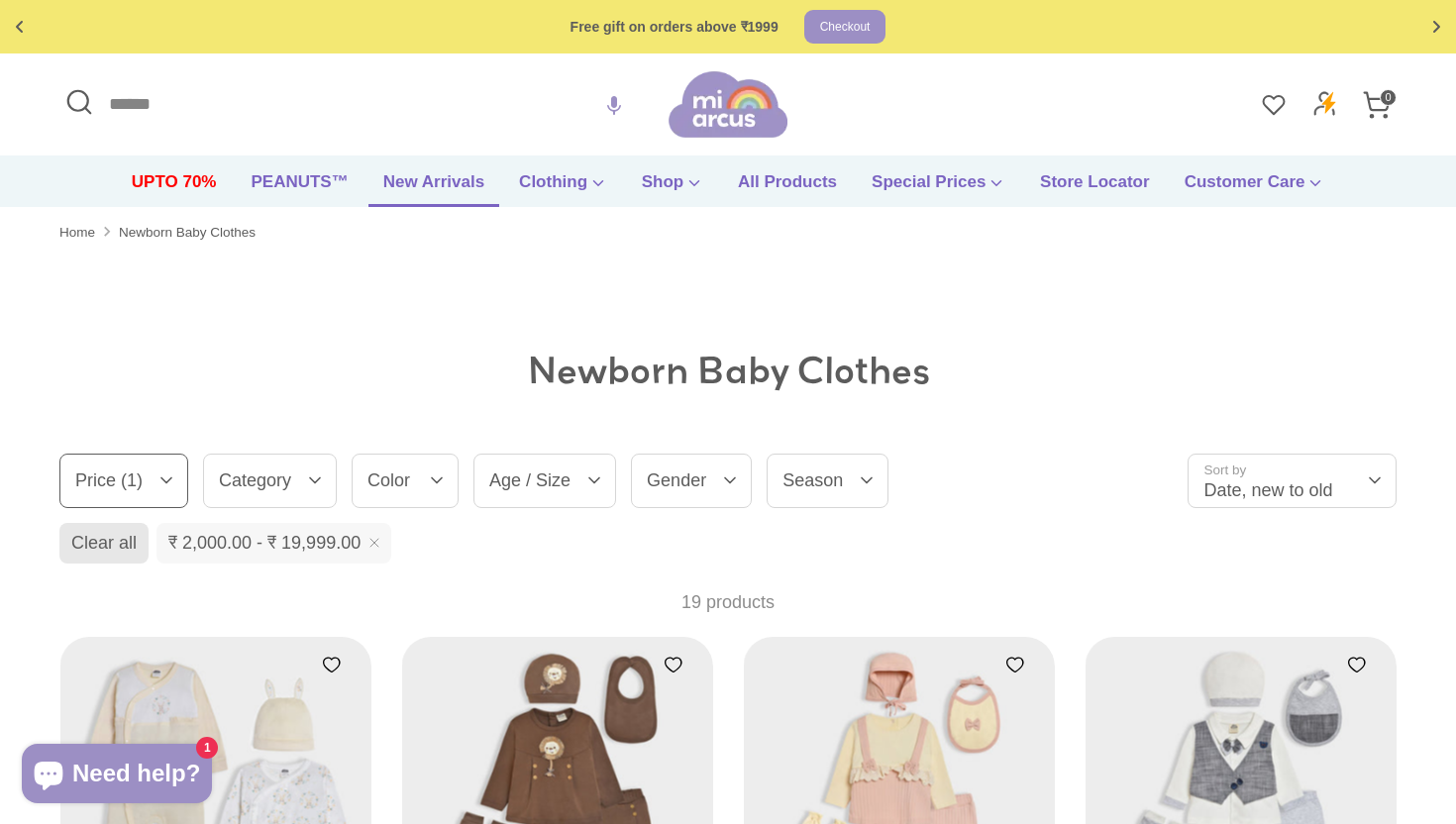 click on "New Arrivals" at bounding box center [434, 188] 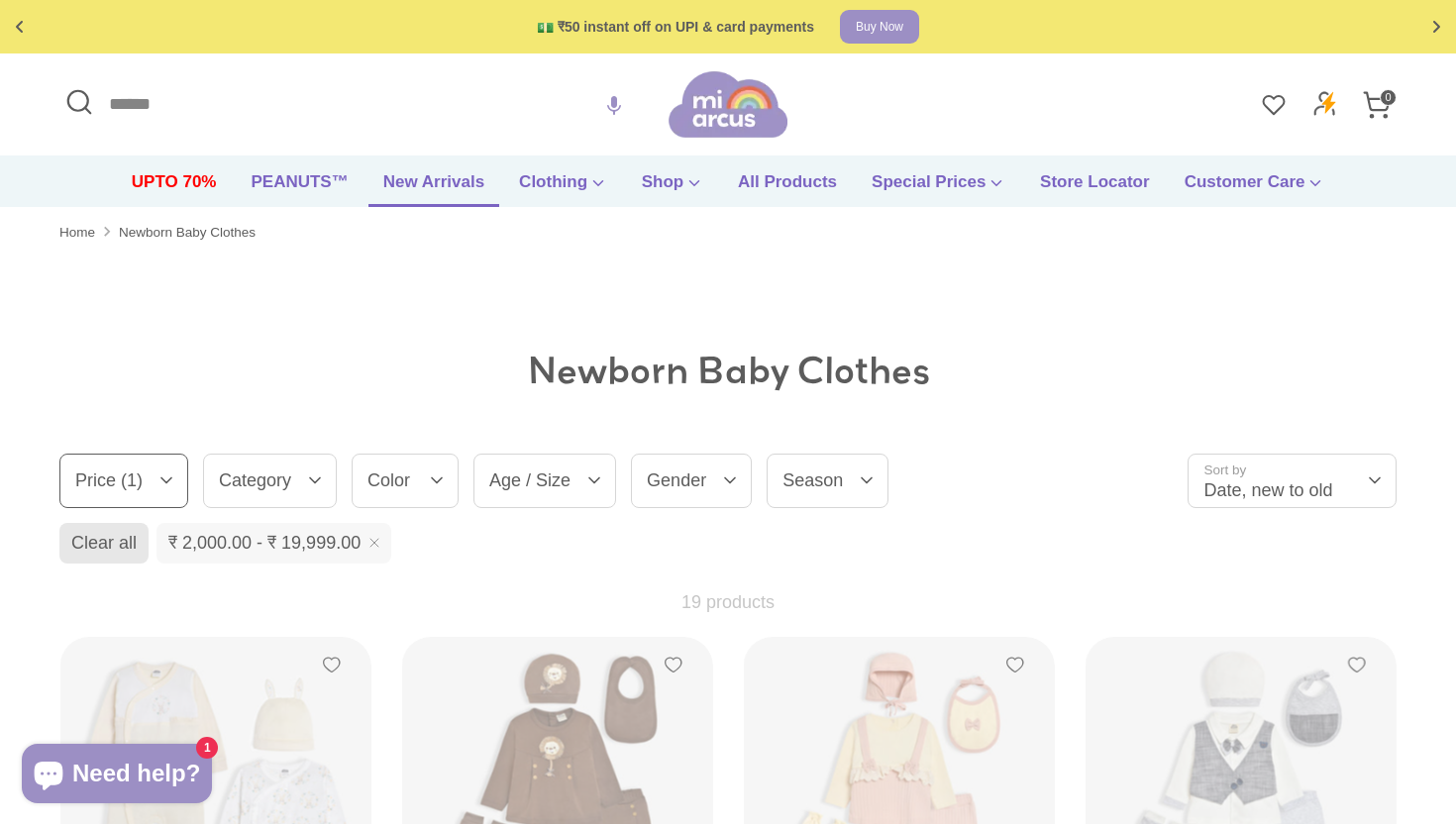 type 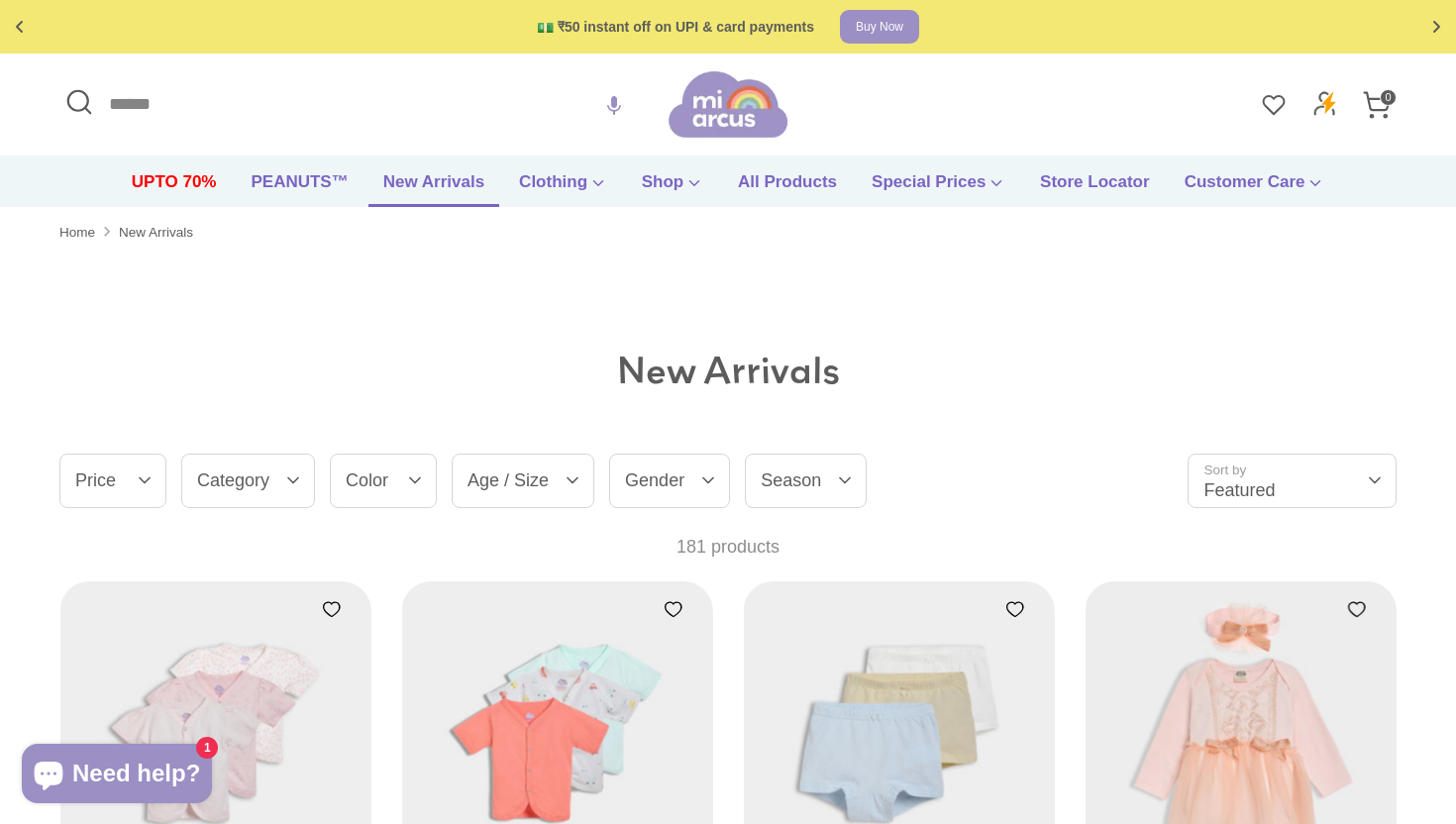 scroll, scrollTop: 0, scrollLeft: 0, axis: both 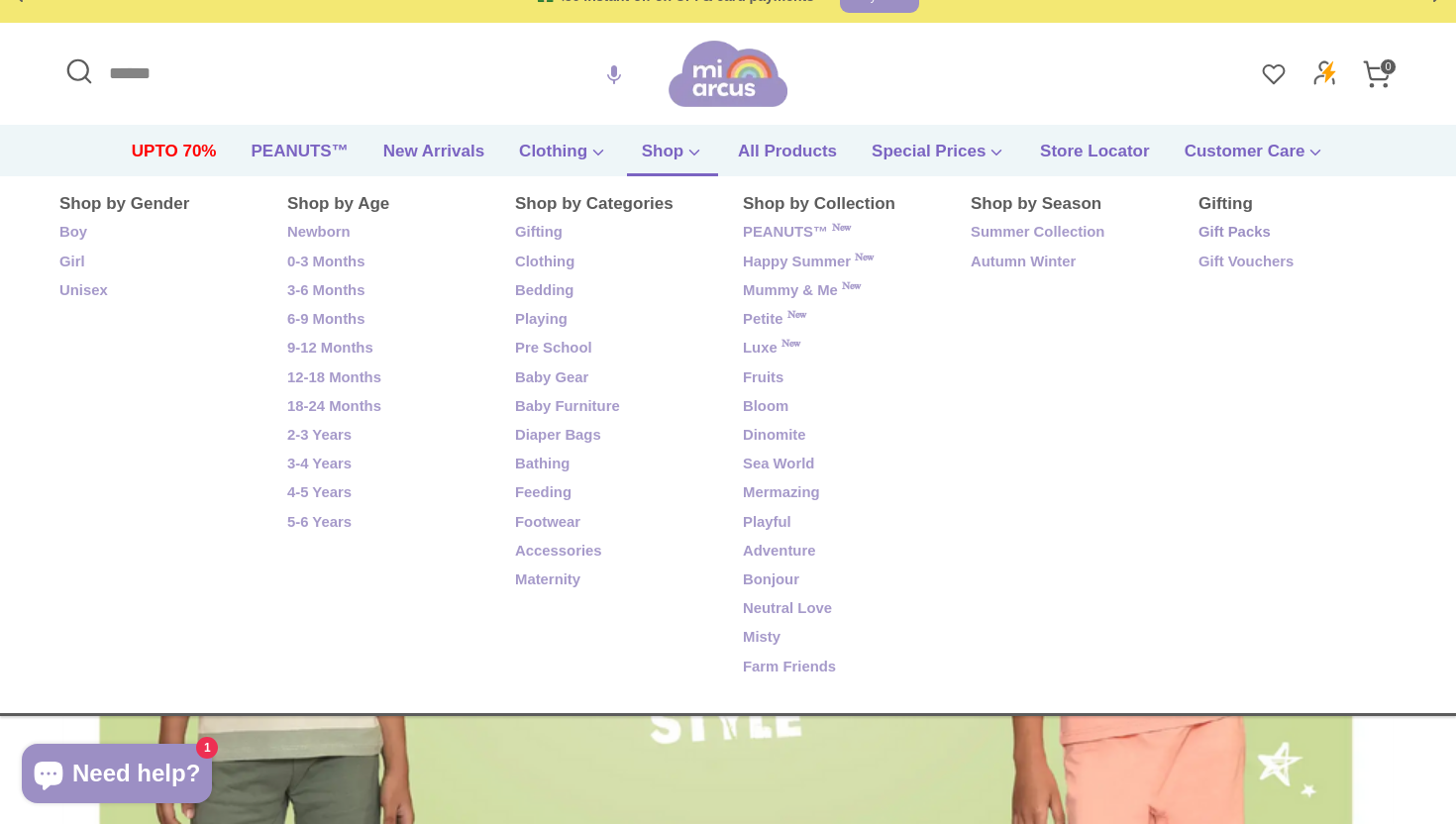 click on "Gift Packs" at bounding box center [1298, 233] 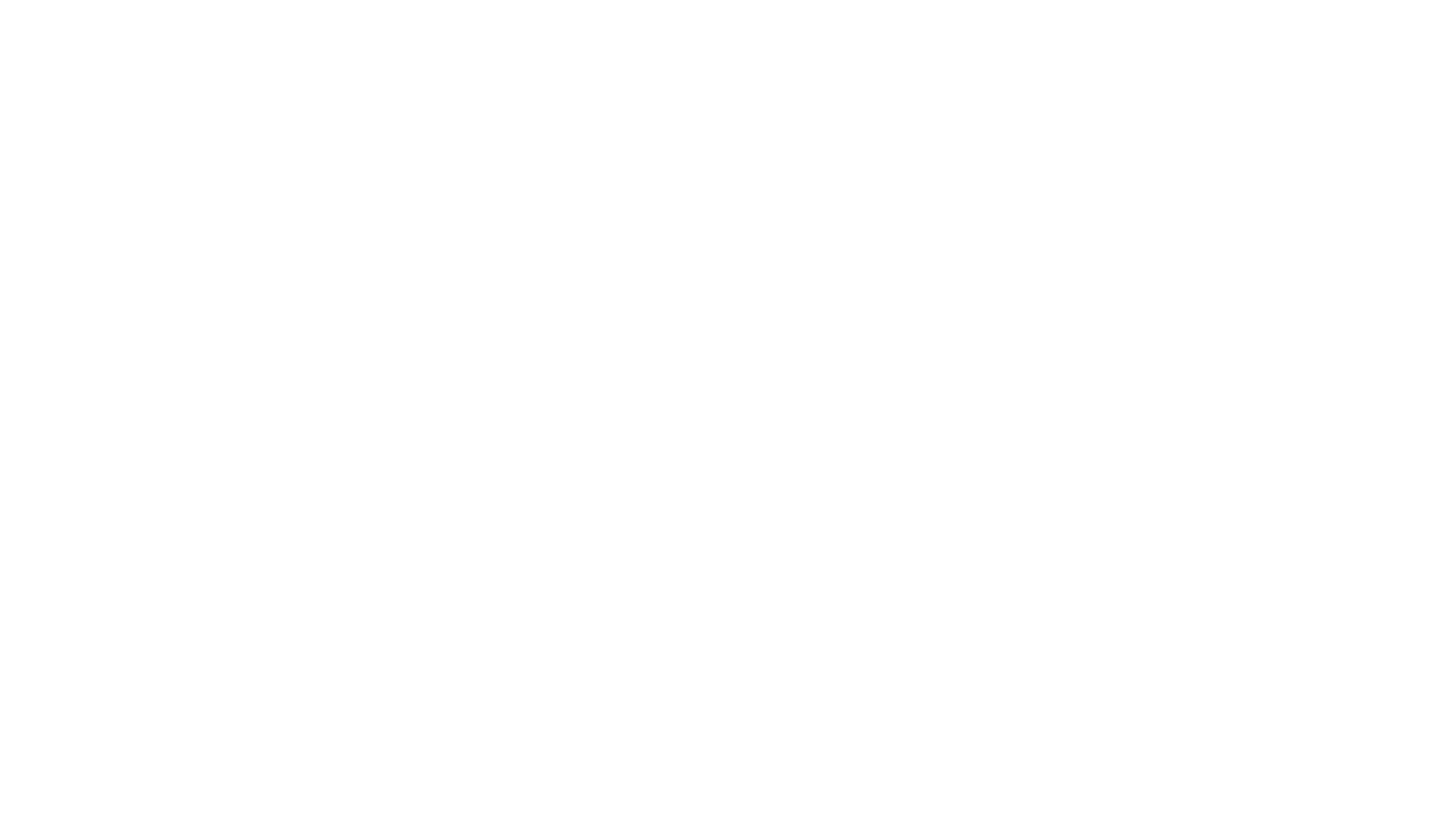 scroll, scrollTop: 0, scrollLeft: 0, axis: both 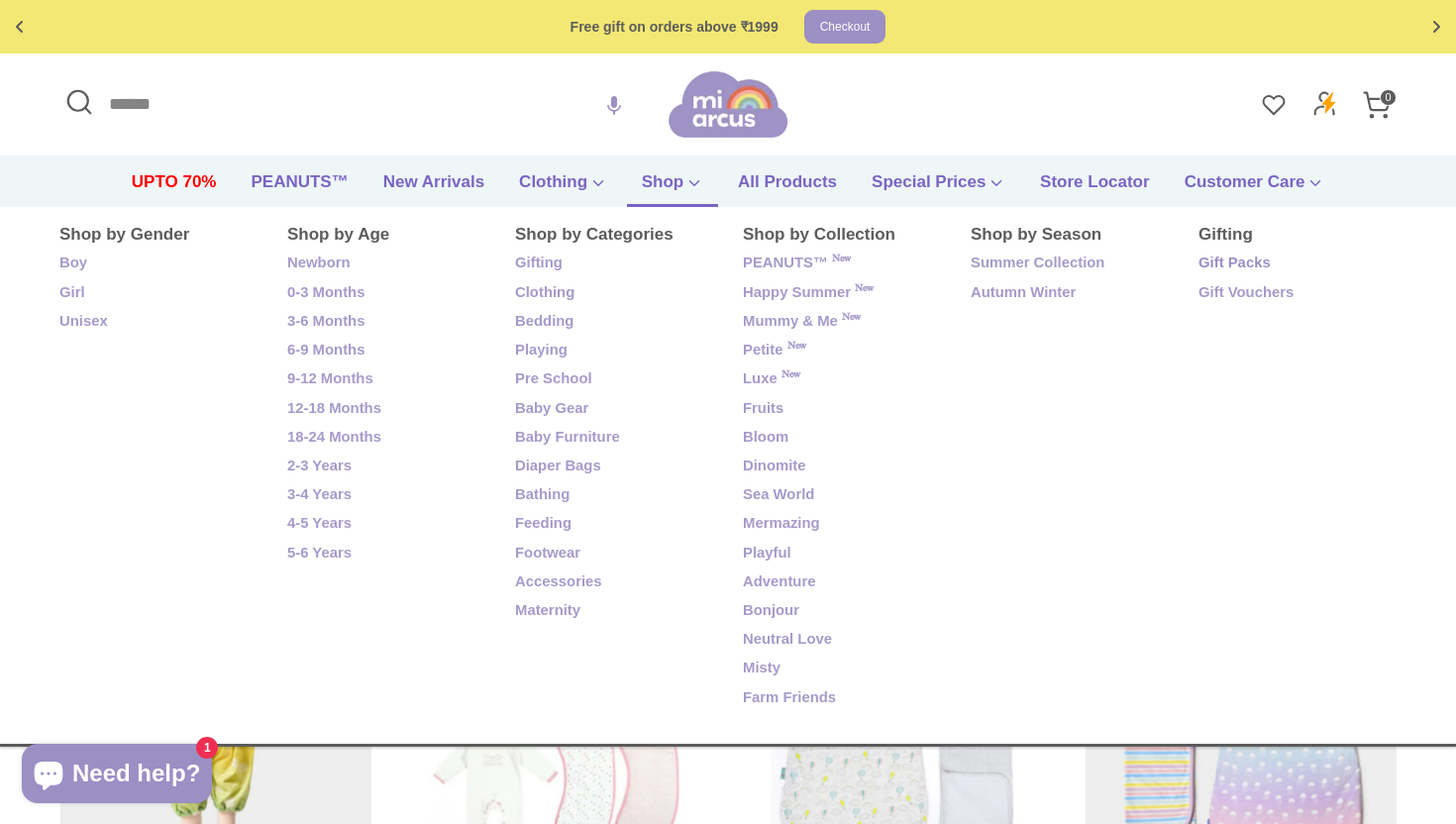 click on "Gift Packs" at bounding box center [1298, 263] 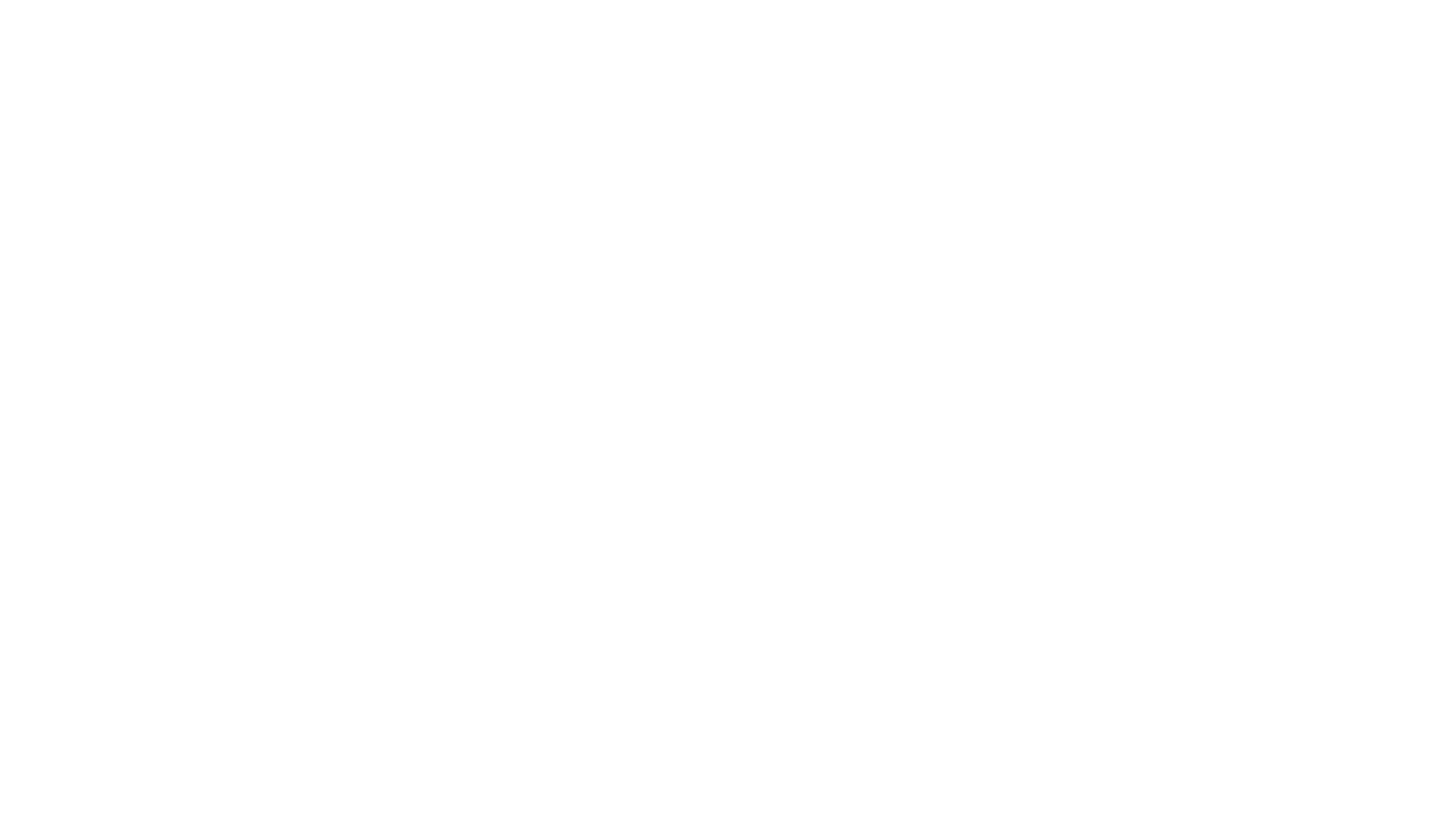 scroll, scrollTop: 0, scrollLeft: 0, axis: both 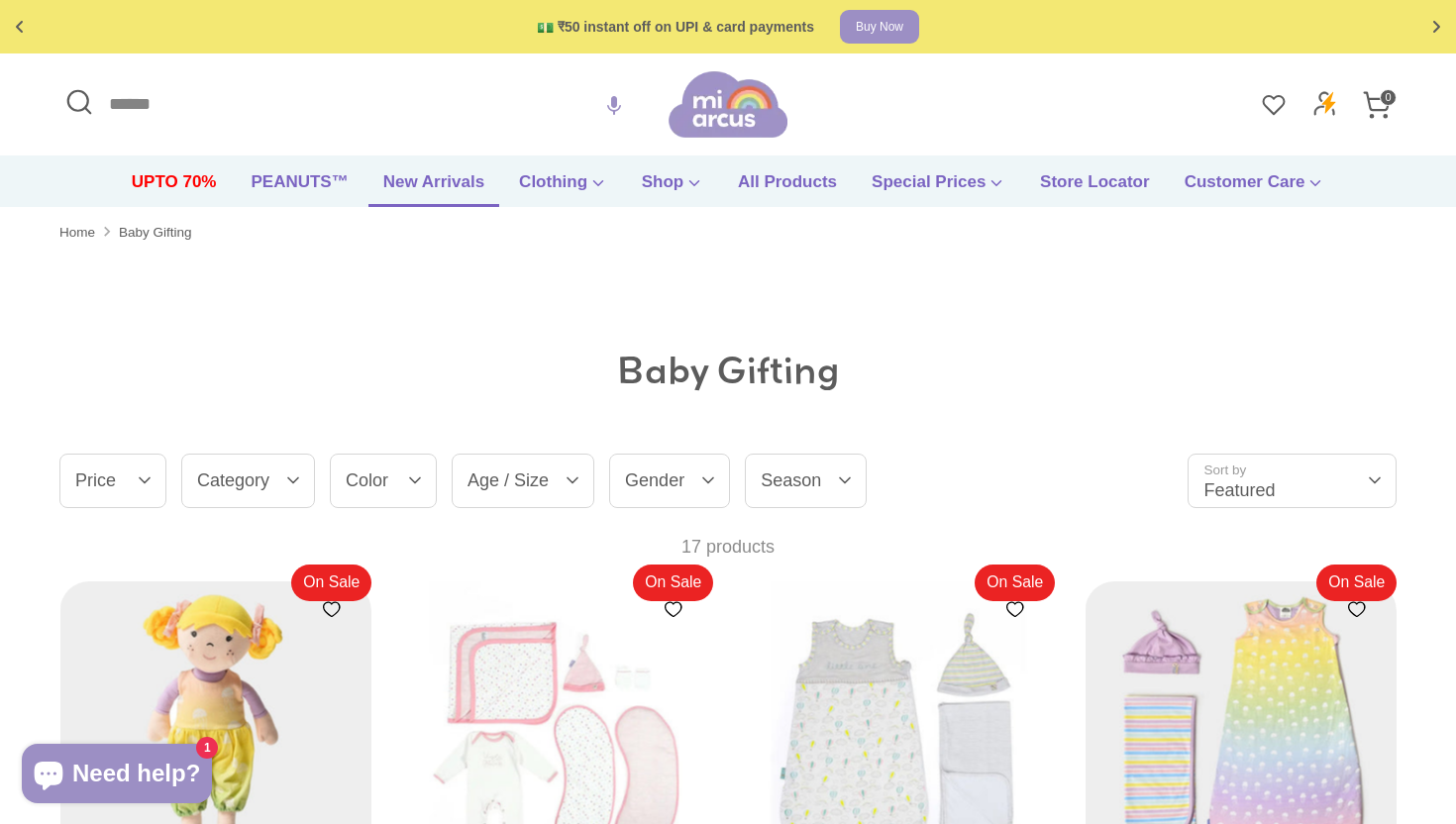 click on "New Arrivals" at bounding box center [434, 188] 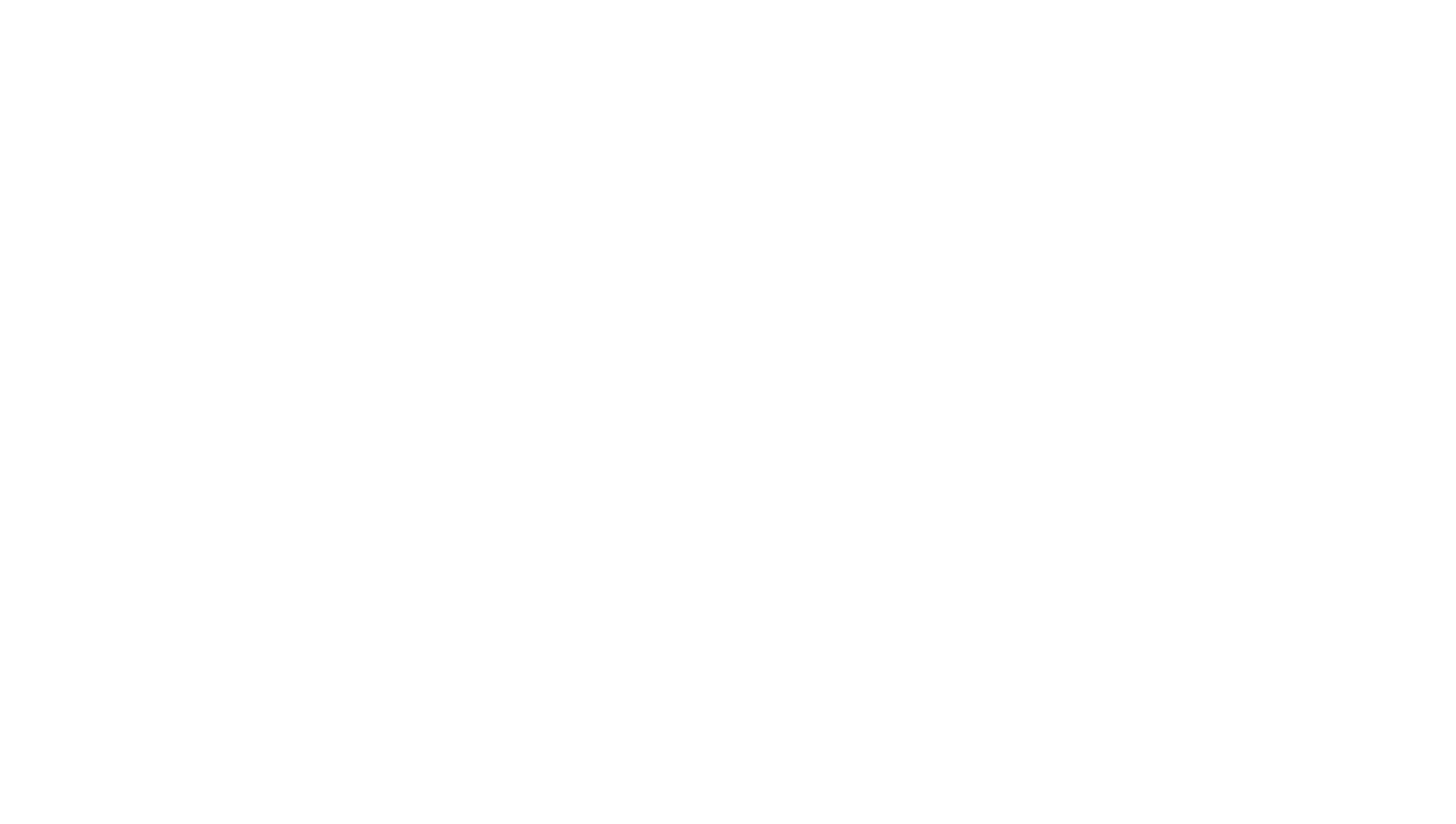 scroll, scrollTop: 0, scrollLeft: 0, axis: both 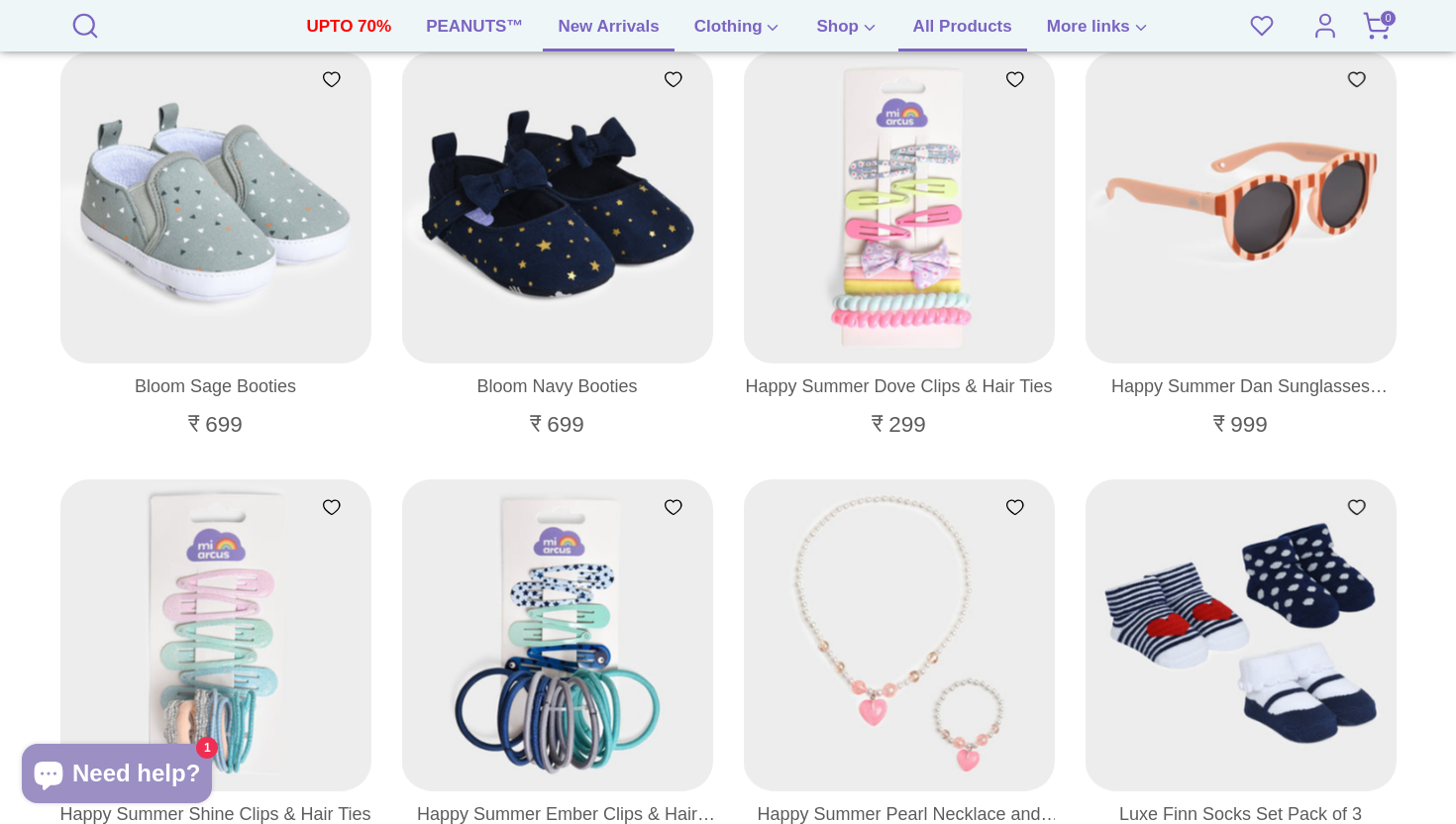 click on "All Products" at bounding box center [963, 33] 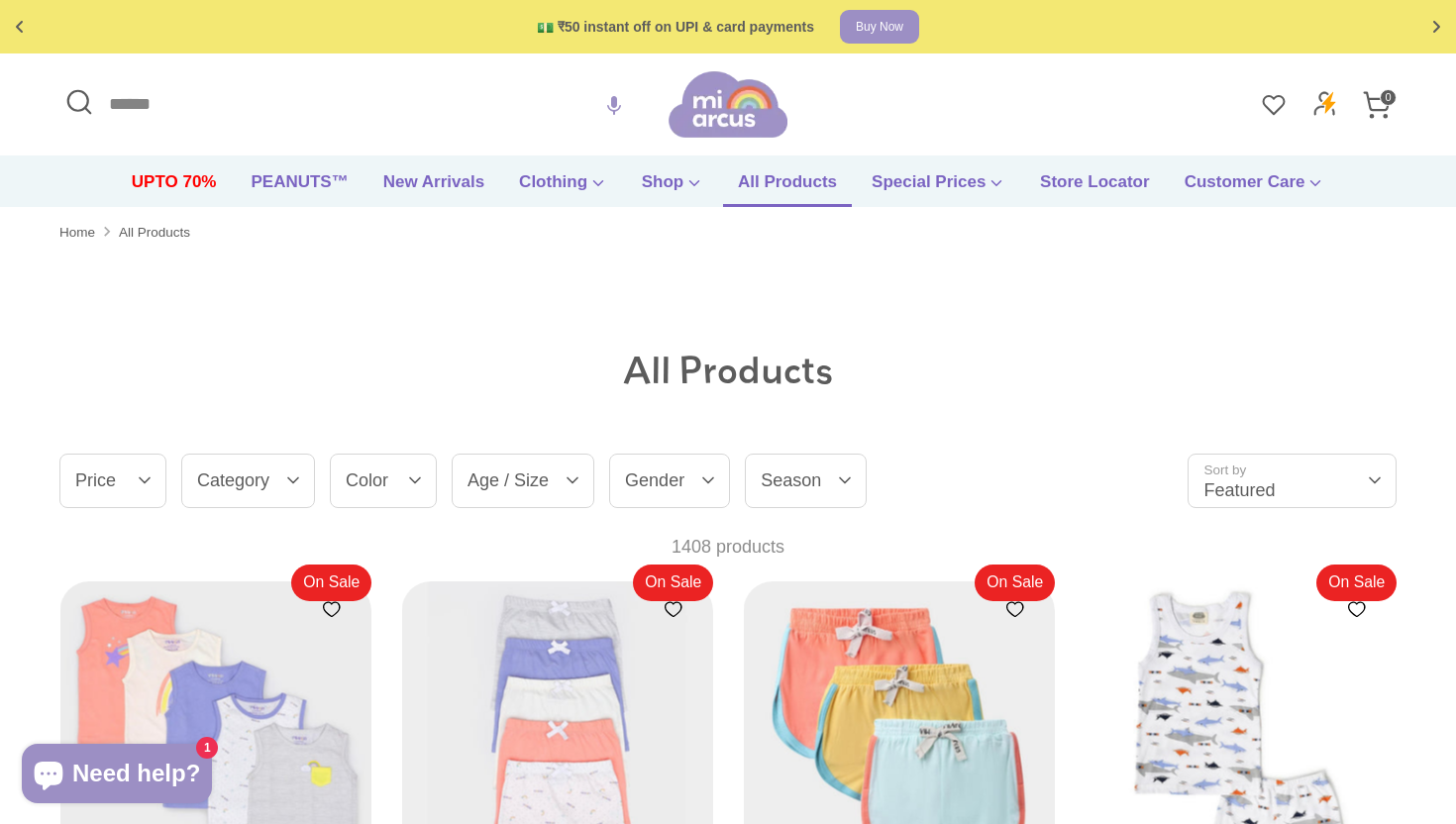 scroll, scrollTop: 83, scrollLeft: 0, axis: vertical 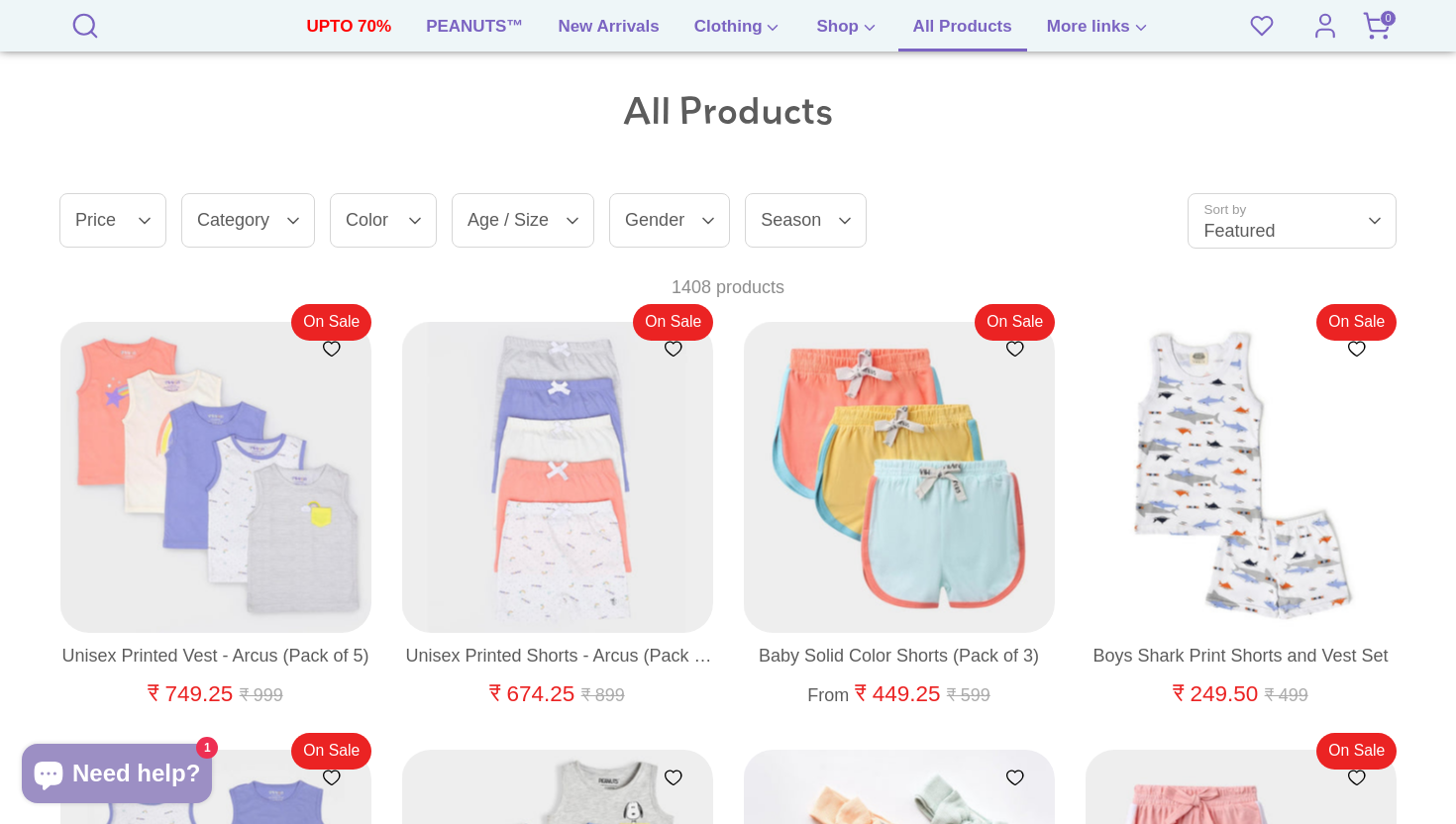 click on "Price" at bounding box center [113, 220] 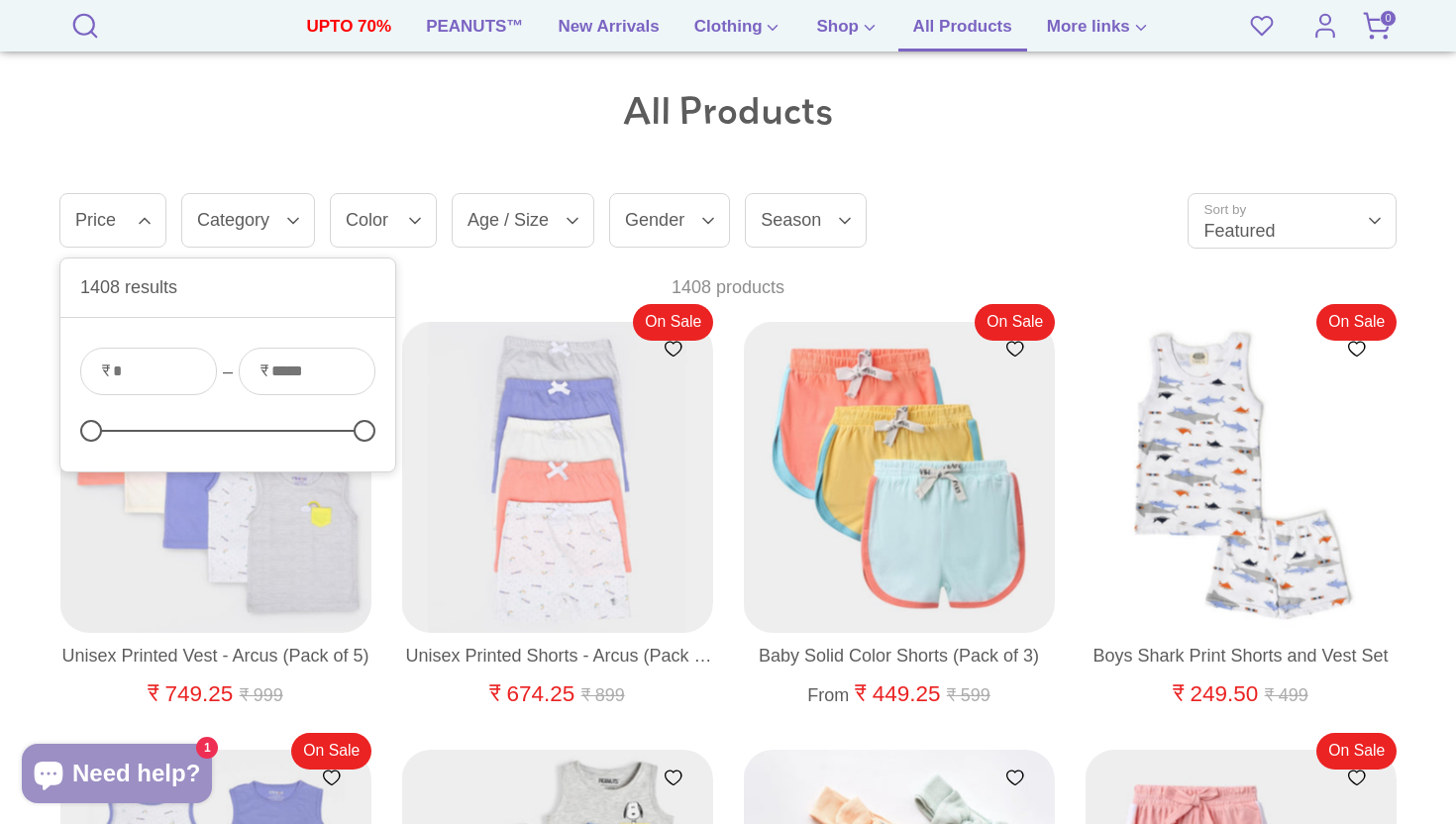 click at bounding box center (149, 371) 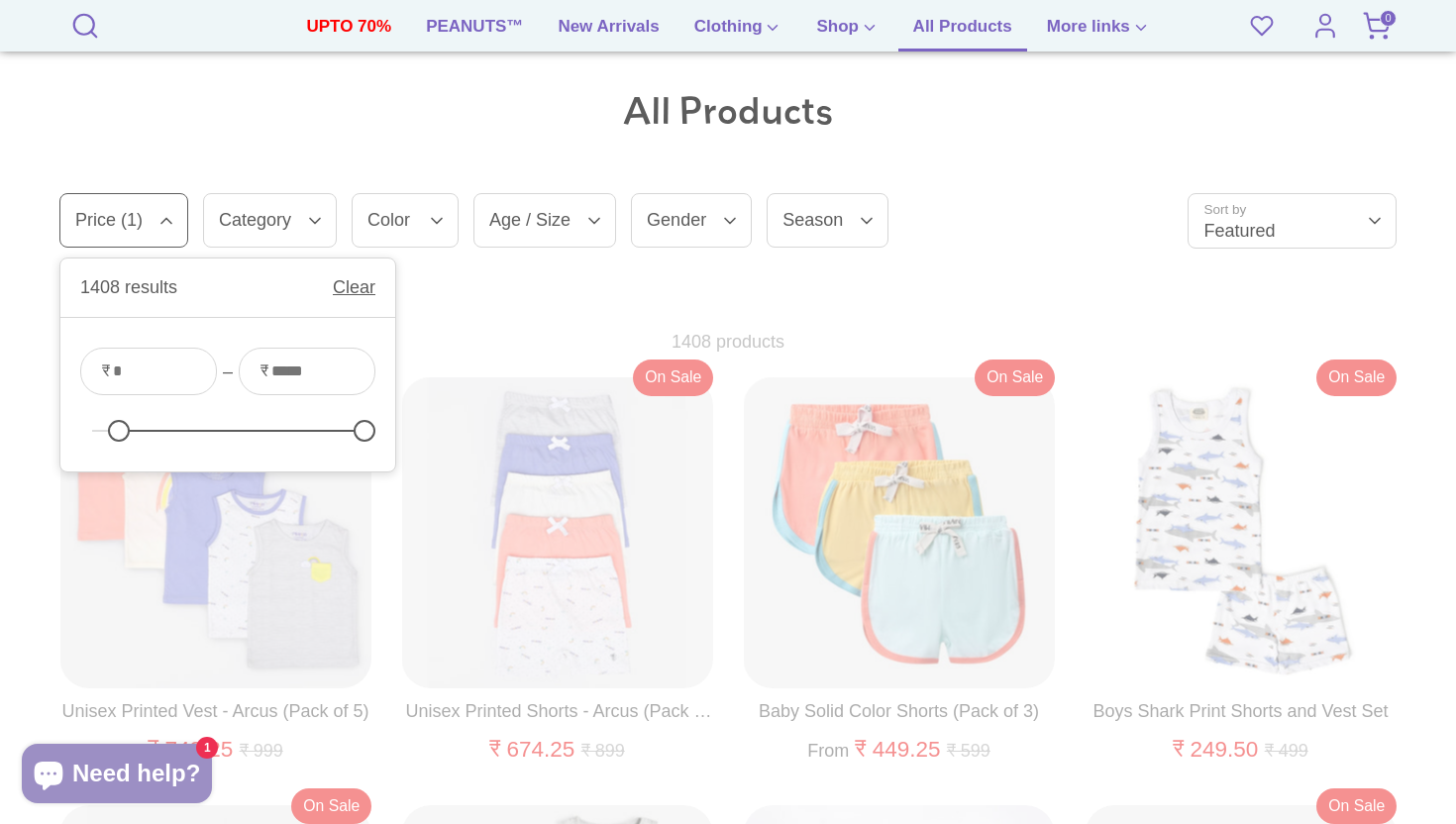 type on "****" 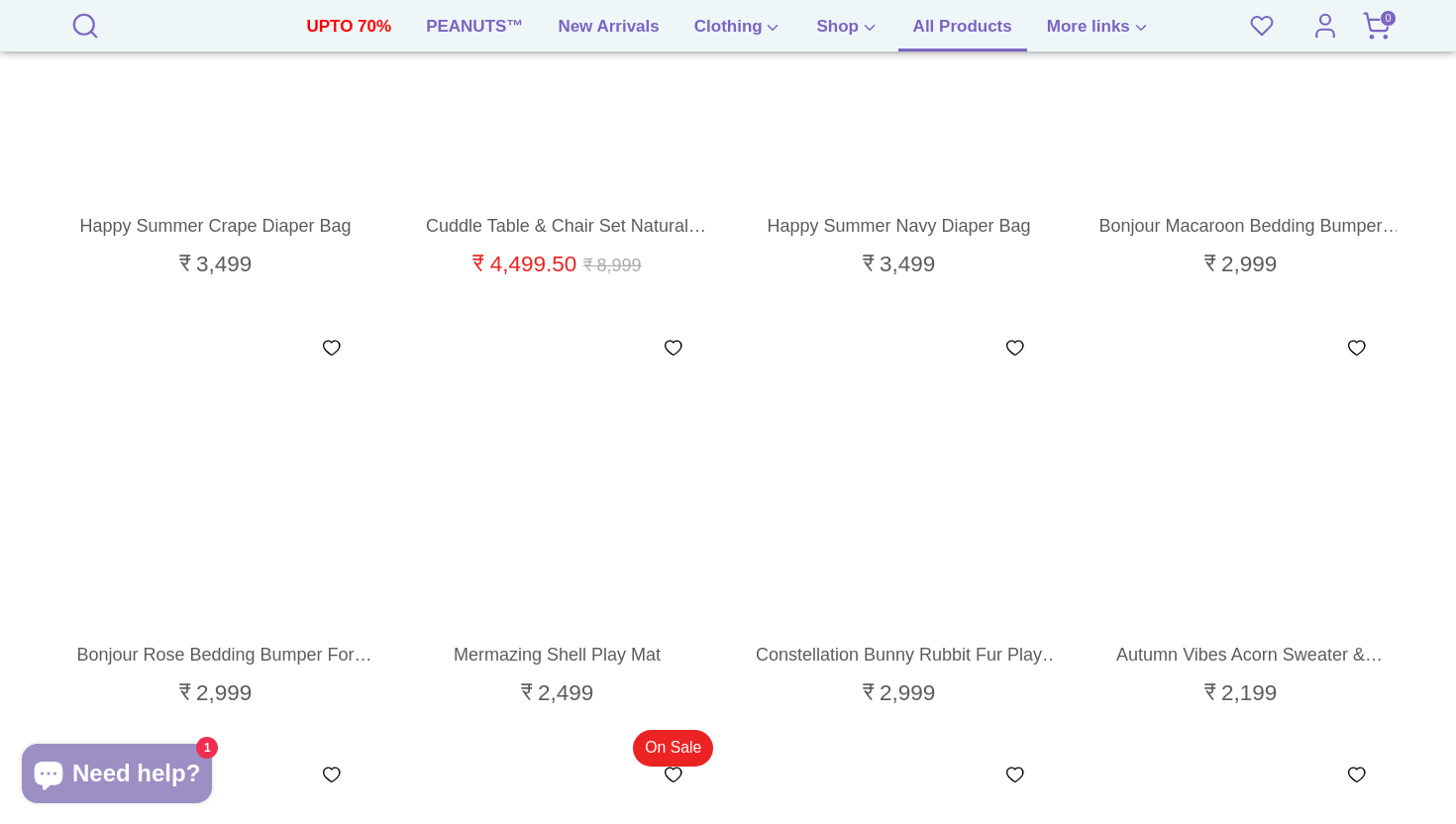 scroll, scrollTop: 3642, scrollLeft: 0, axis: vertical 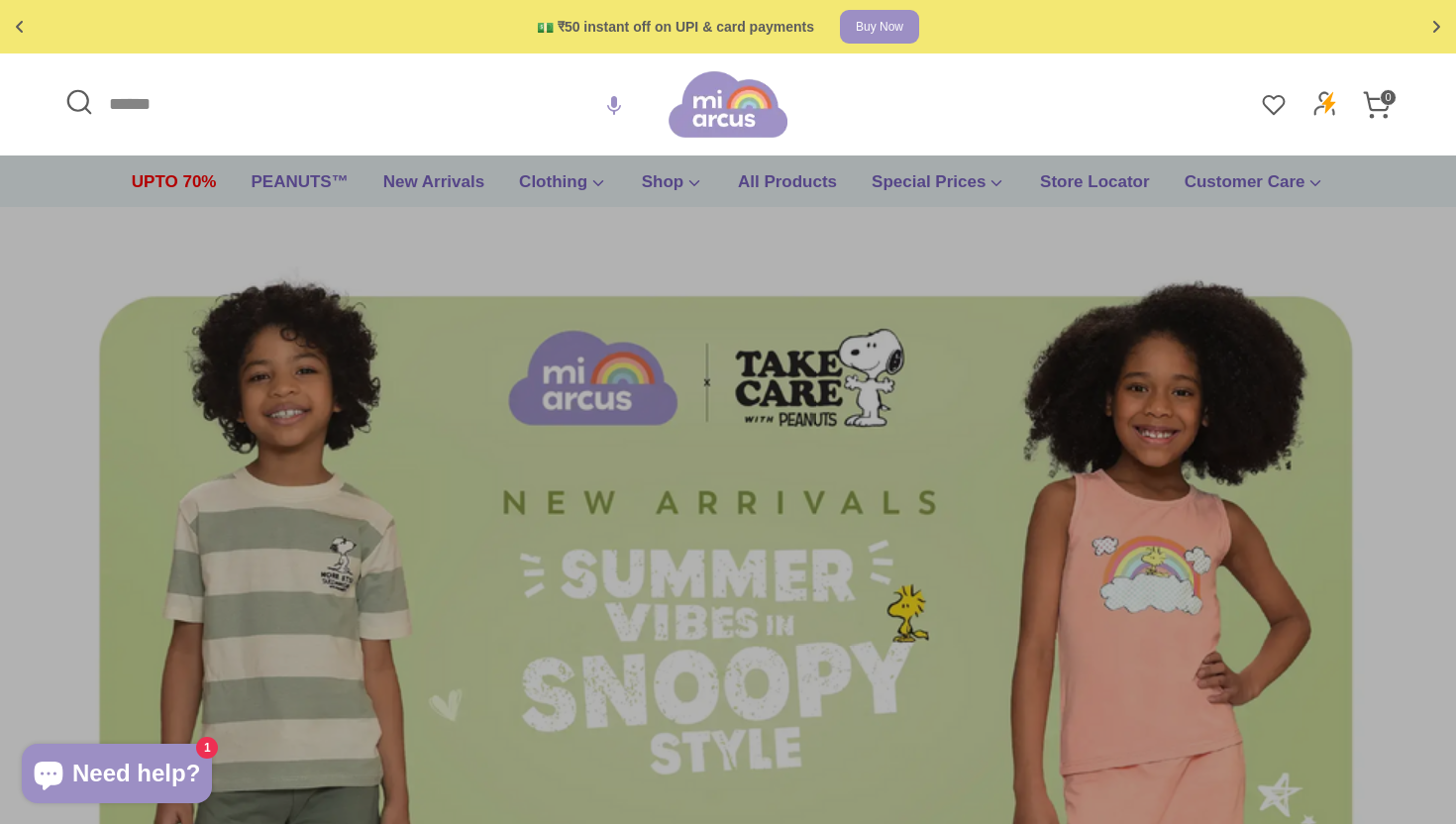 click on "Search" at bounding box center [364, 104] 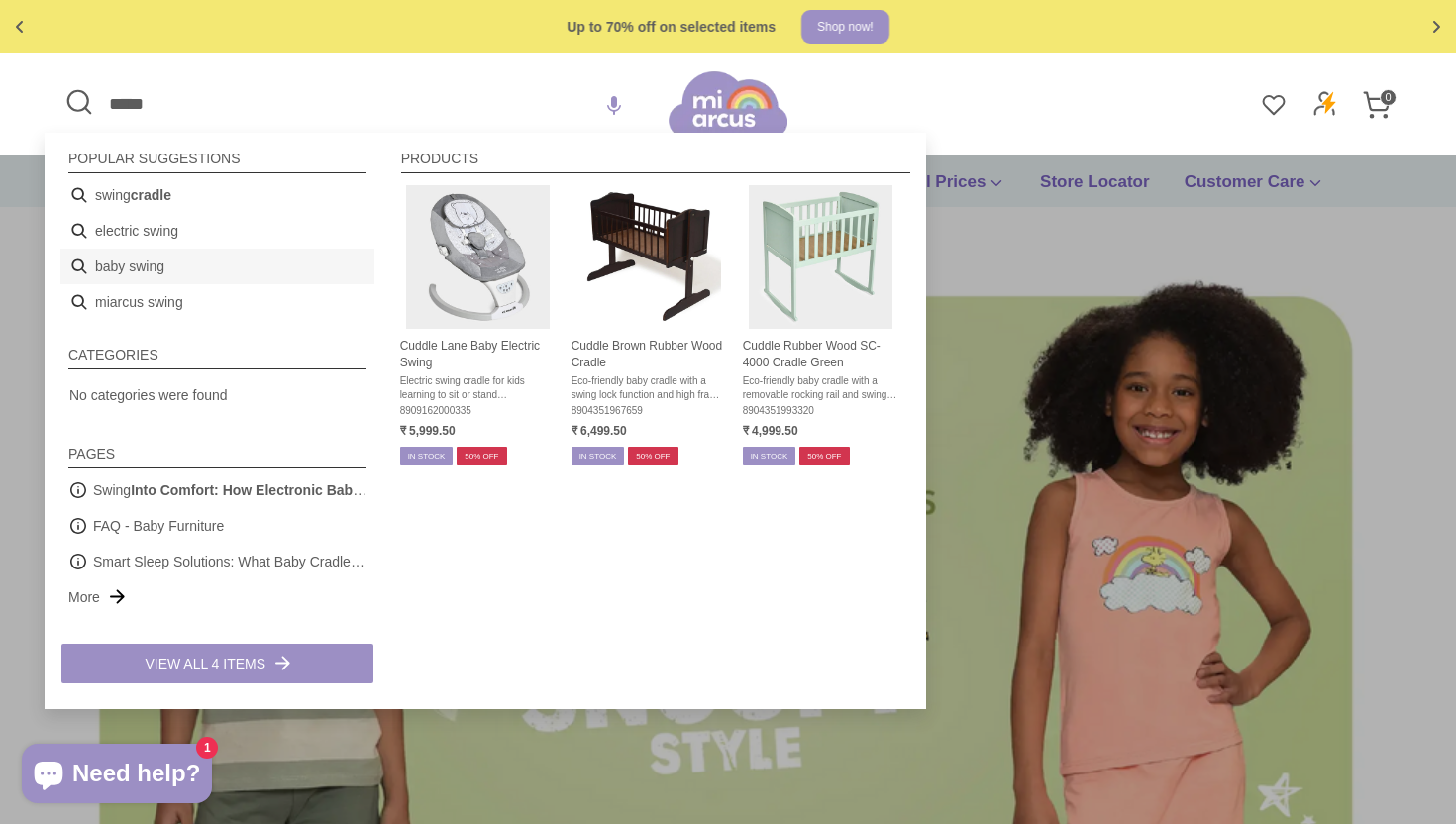 click on "baby swing" at bounding box center [217, 266] 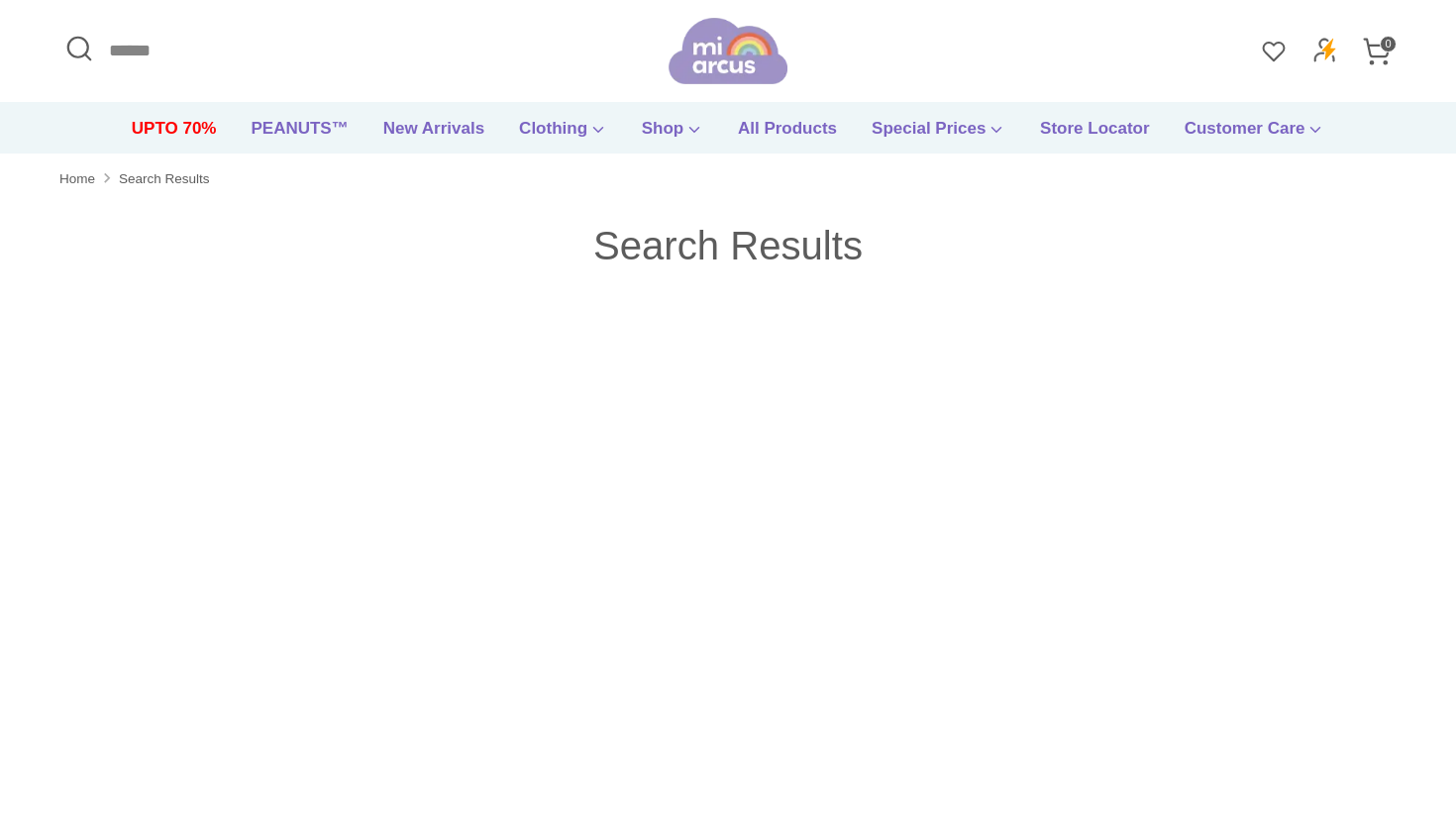 scroll, scrollTop: 0, scrollLeft: 0, axis: both 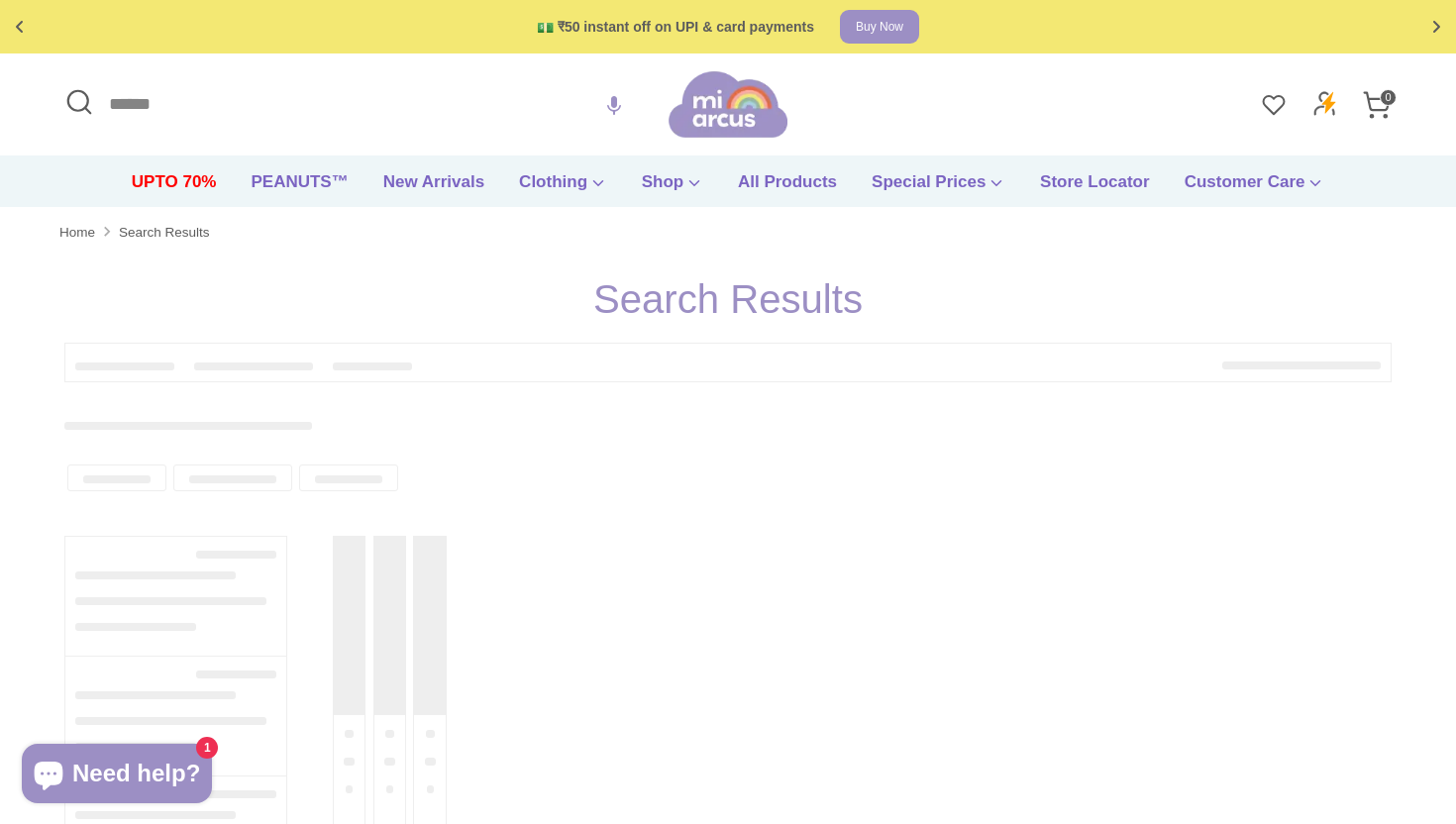 type on "**********" 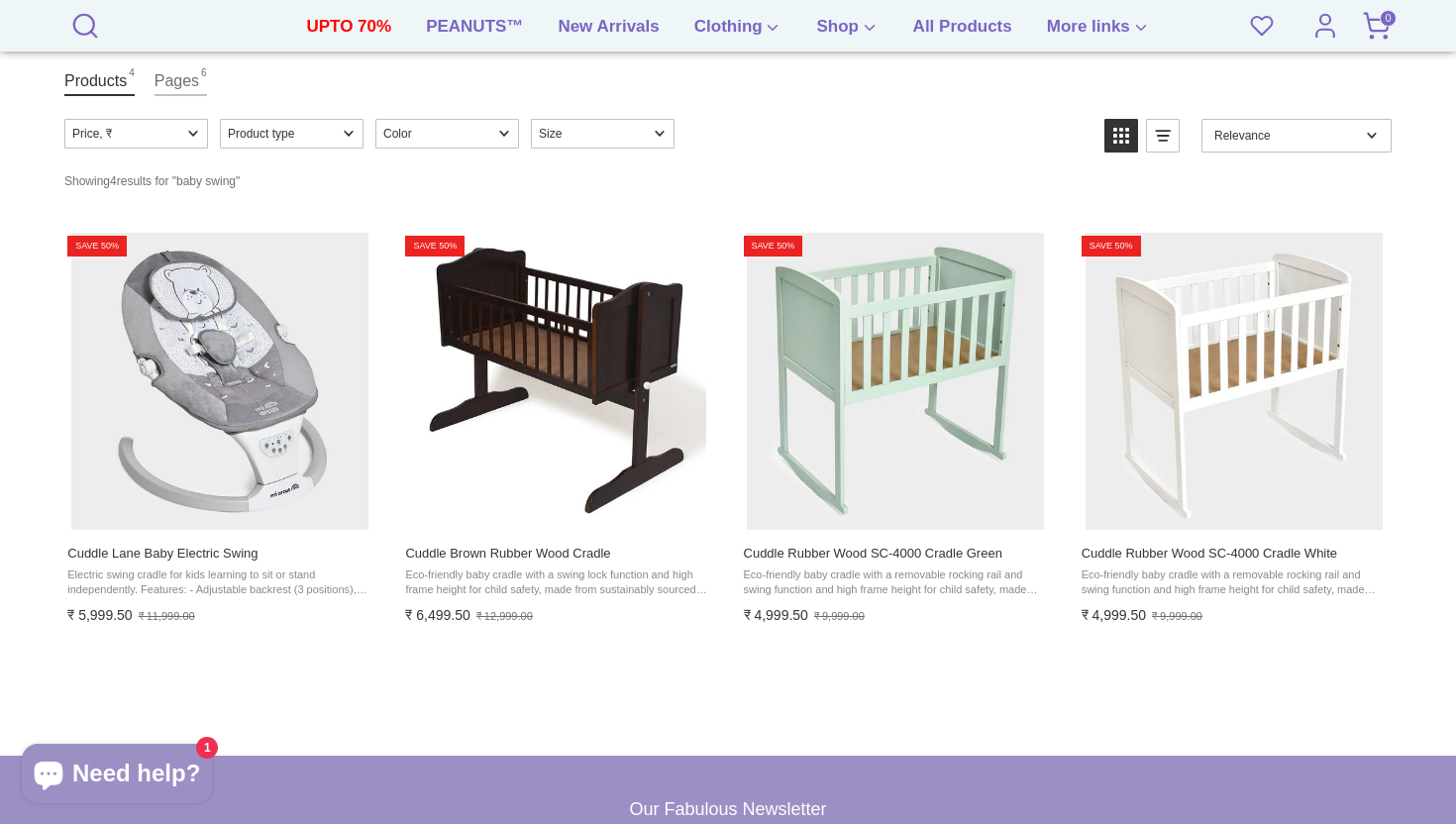 scroll, scrollTop: 274, scrollLeft: 0, axis: vertical 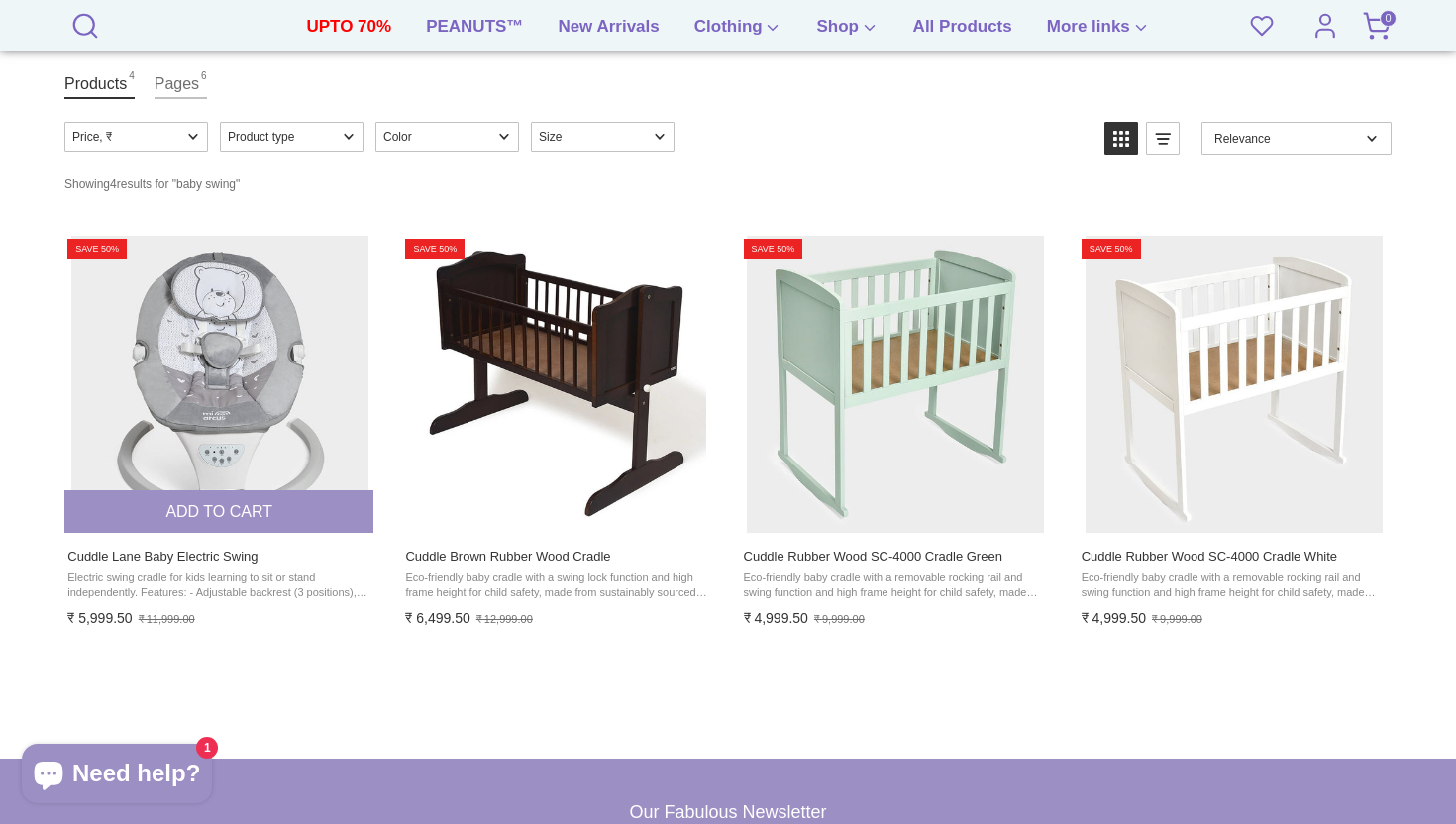 click at bounding box center [220, 384] 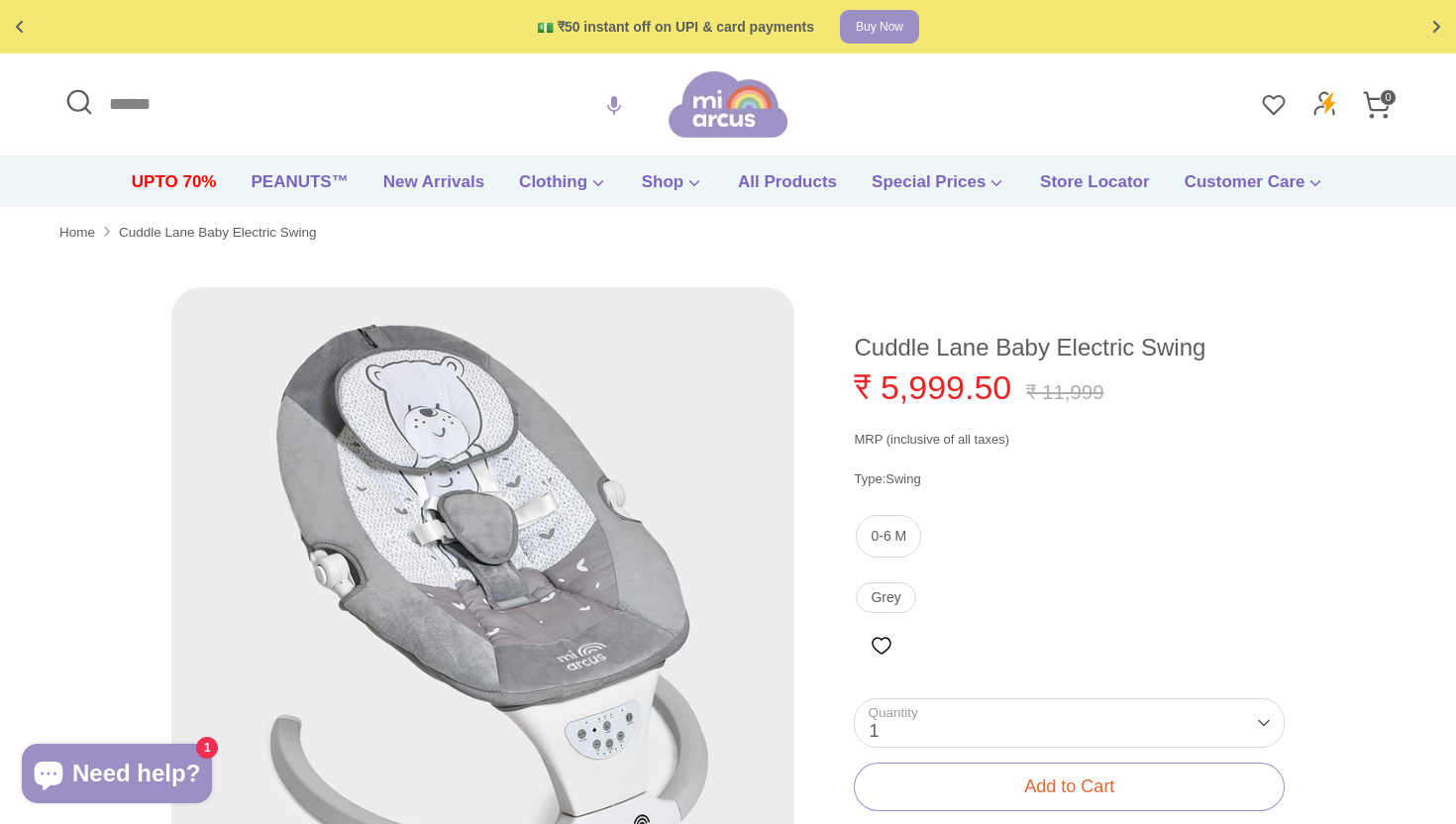 scroll, scrollTop: 0, scrollLeft: 0, axis: both 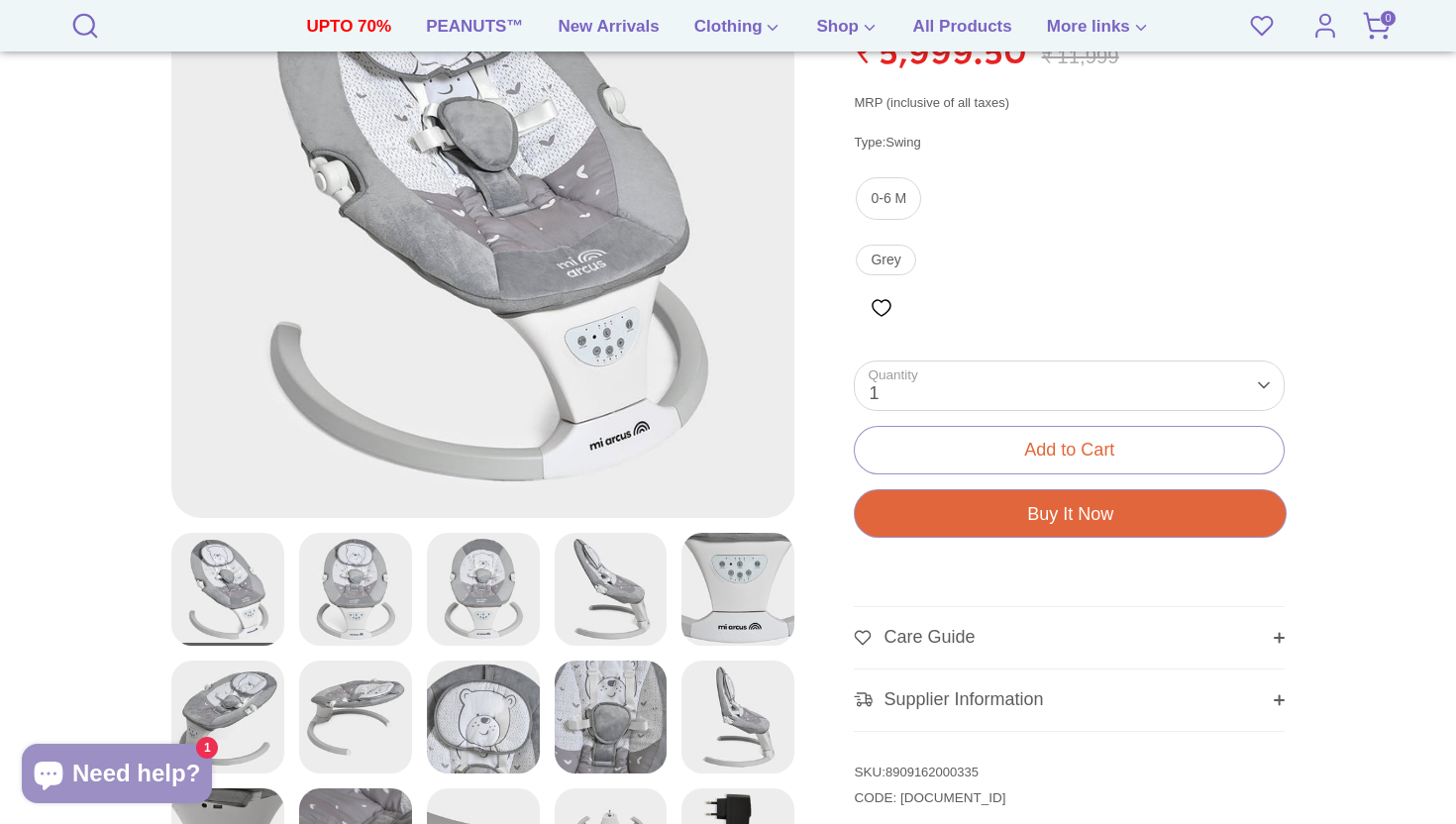 click on "Buy It Now
Loading.." at bounding box center (1070, 513) 